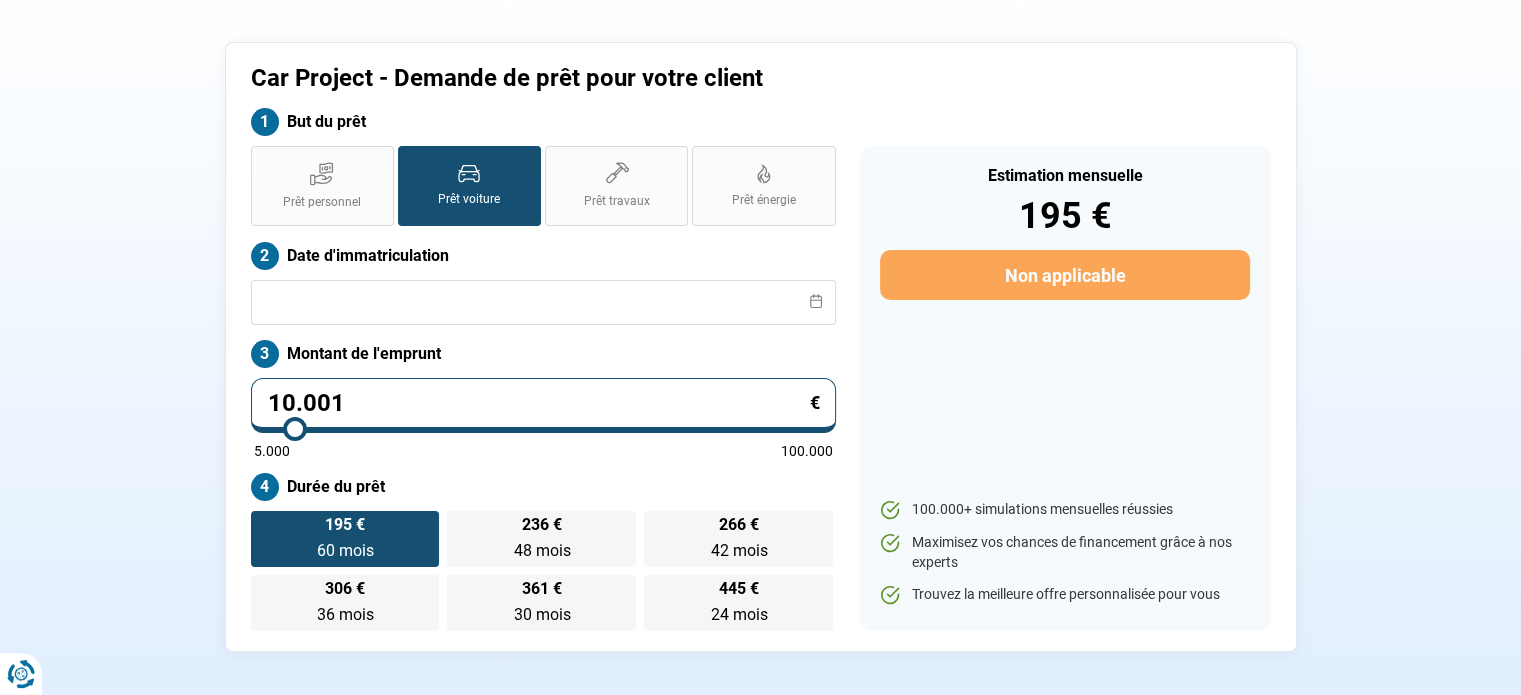 scroll, scrollTop: 0, scrollLeft: 0, axis: both 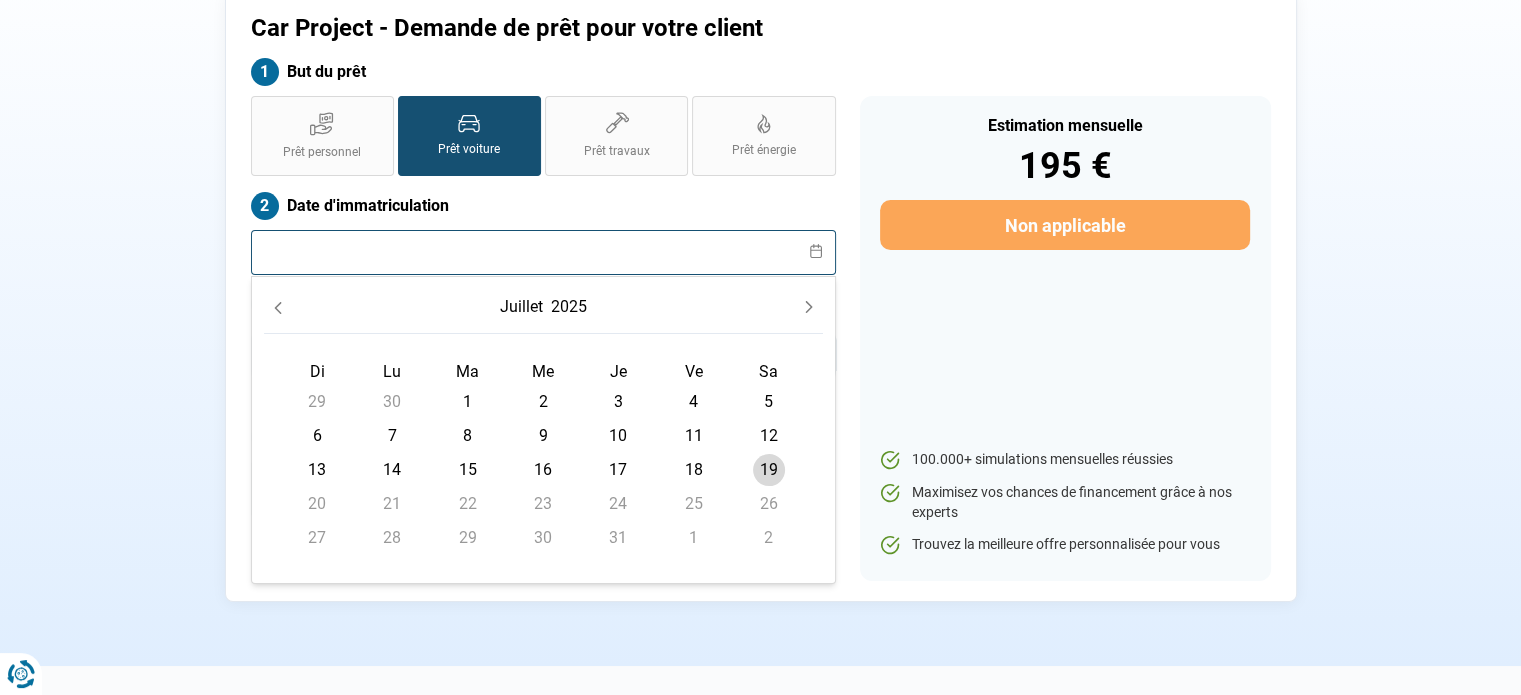 click at bounding box center (543, 252) 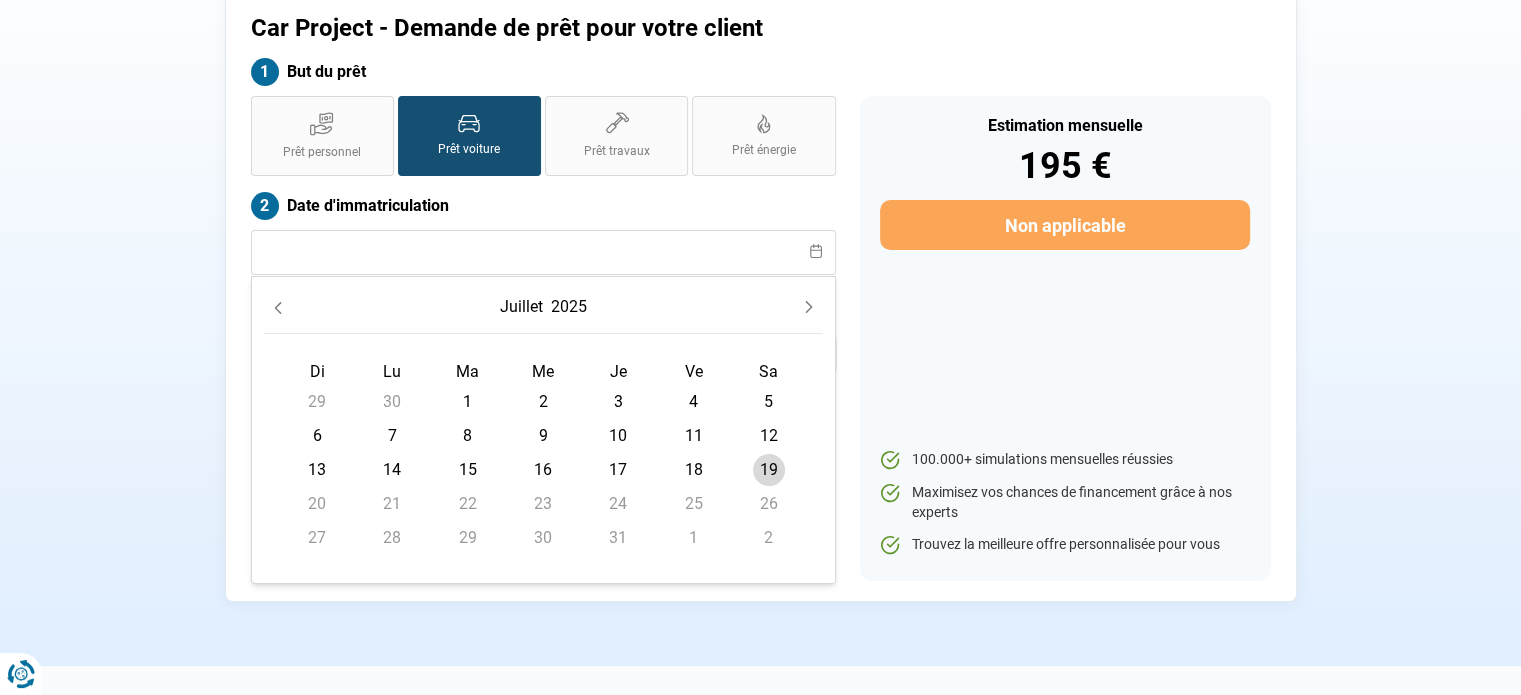 click on "18" at bounding box center (694, 470) 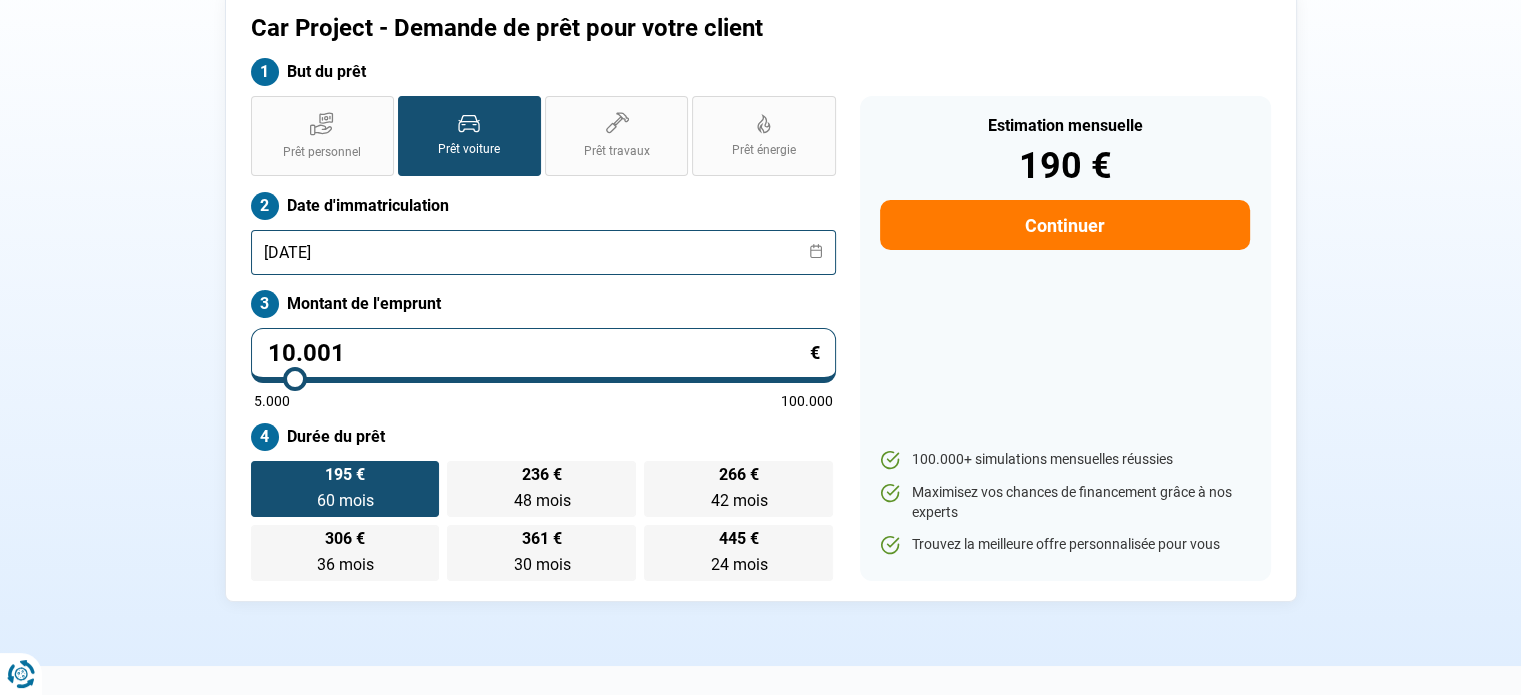click on "[DATE]" at bounding box center [543, 252] 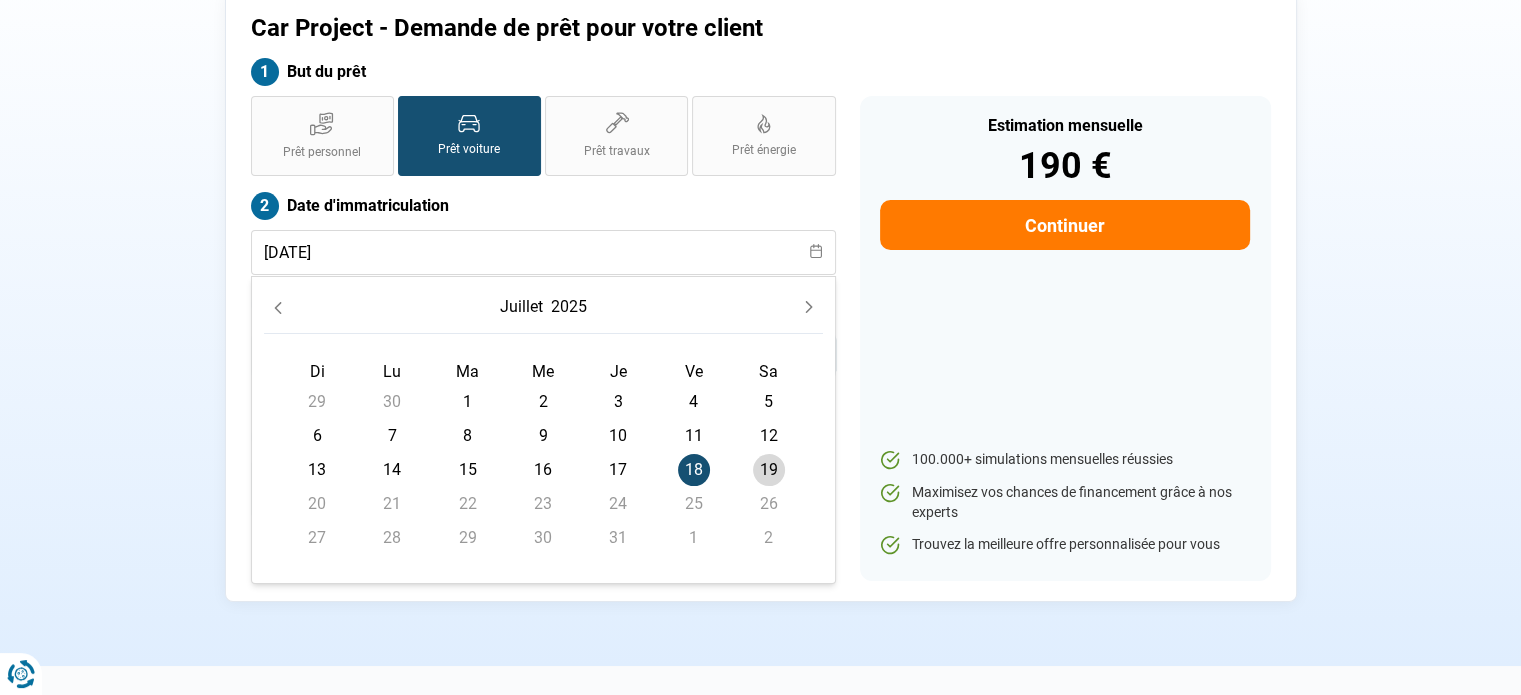click 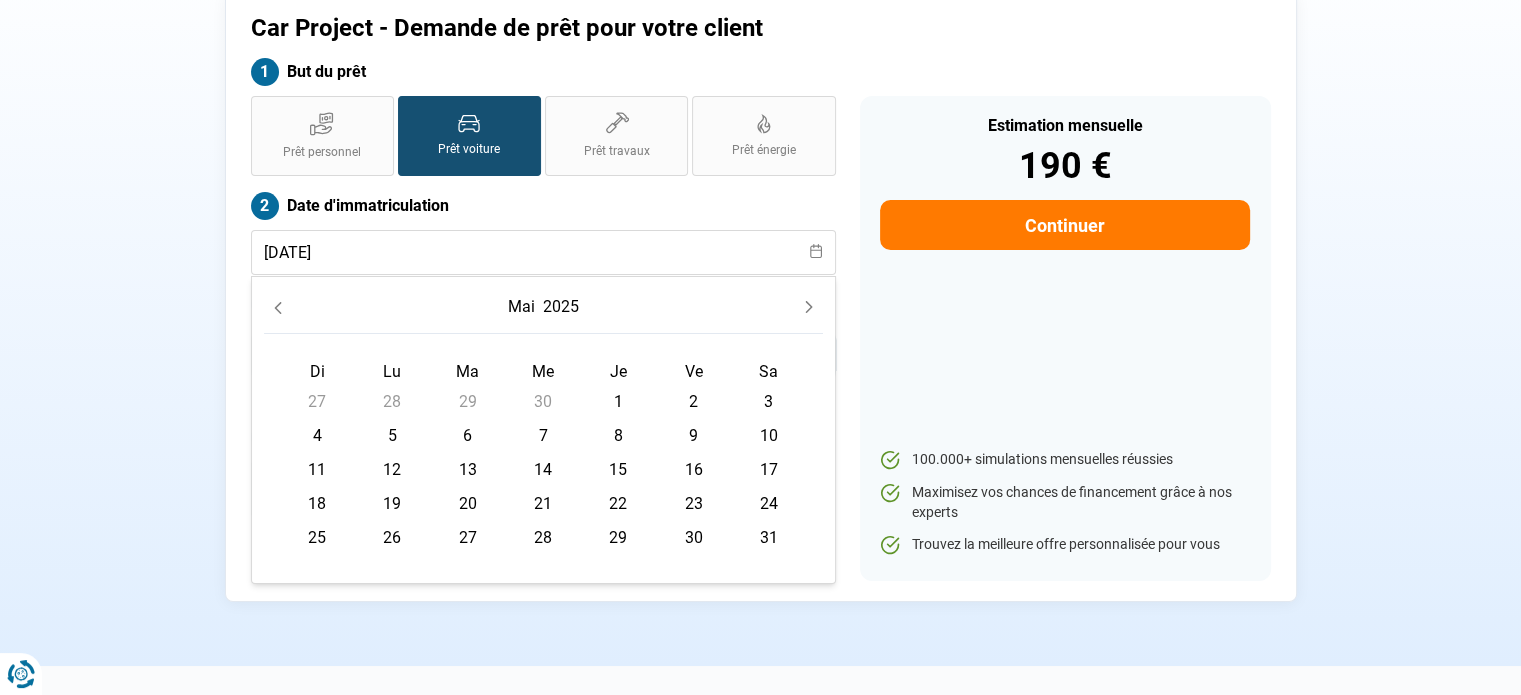 click 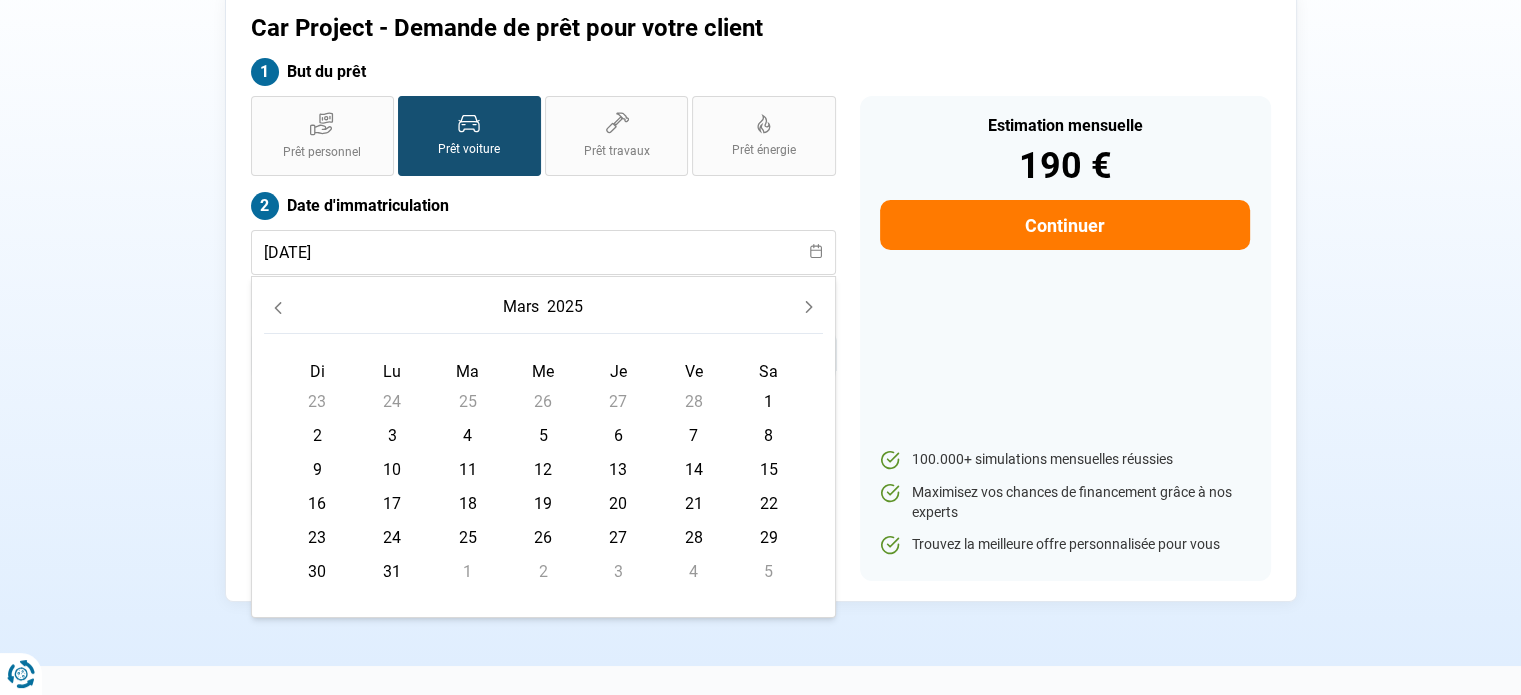 click on "Di Lu Ma Me Je [DEMOGRAPHIC_DATA] 23 24 25 26 27 28 1 2 3 4 5 6 7 8 9 10 11 12 13 14 15 16 17 18 19 20 21 22 23 24 25 26 27 28 29 30 31 1 2 3 4 5" at bounding box center [543, 469] 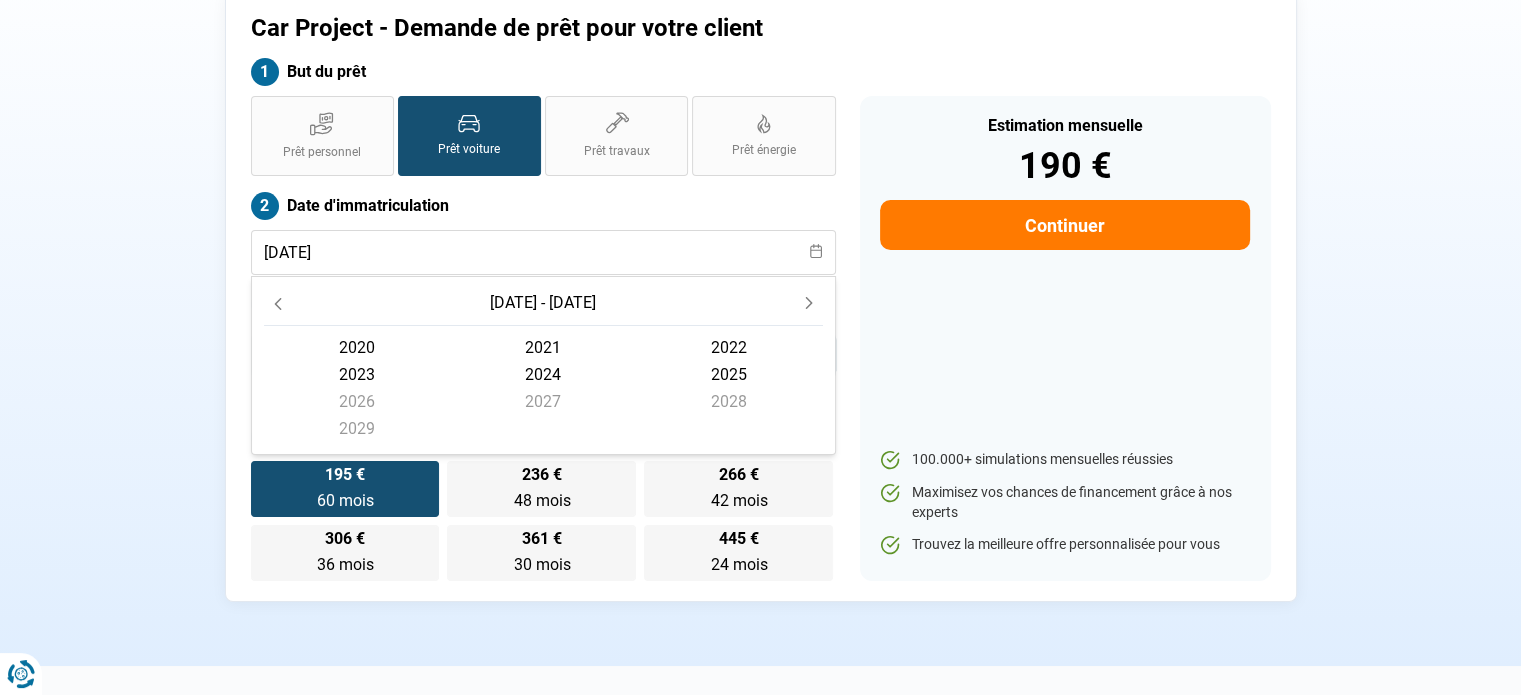 scroll, scrollTop: 84, scrollLeft: 0, axis: vertical 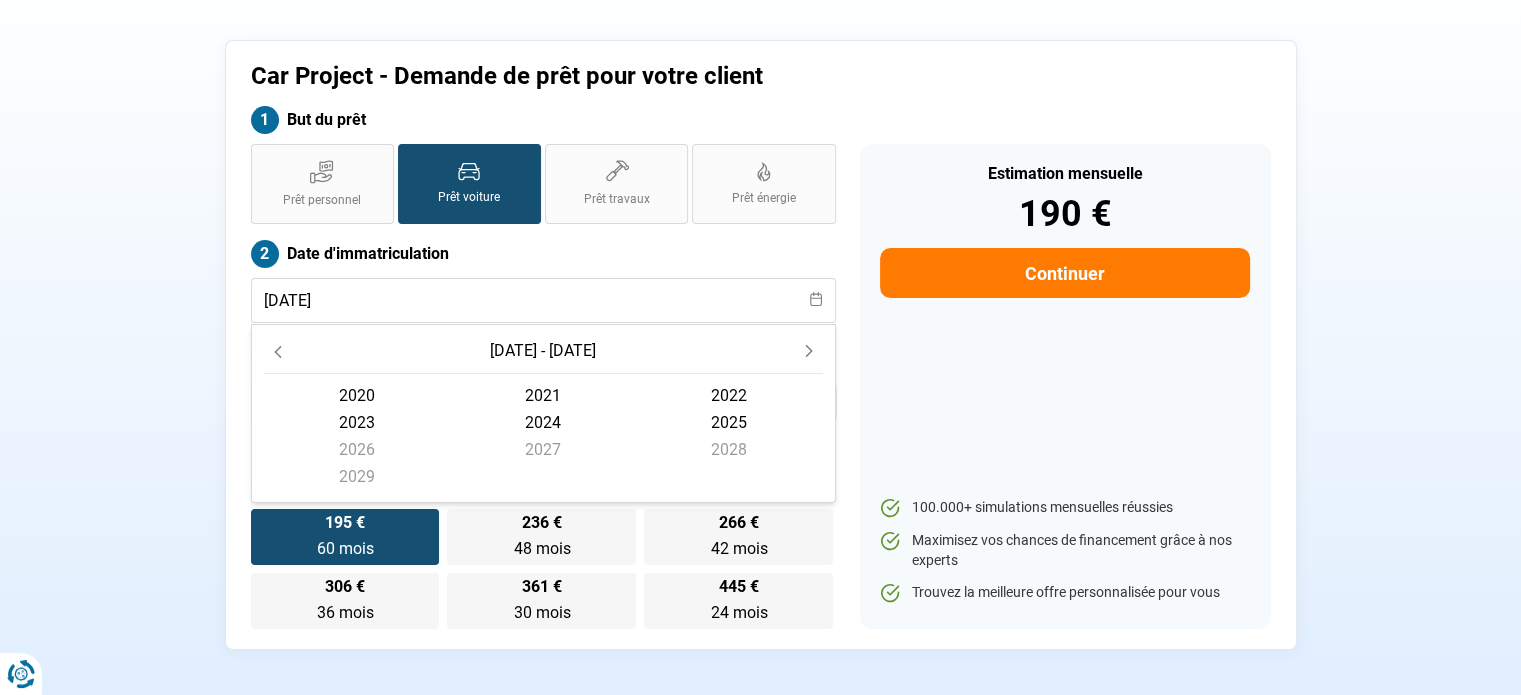 click on "[DATE] - [DATE]" at bounding box center [543, 355] 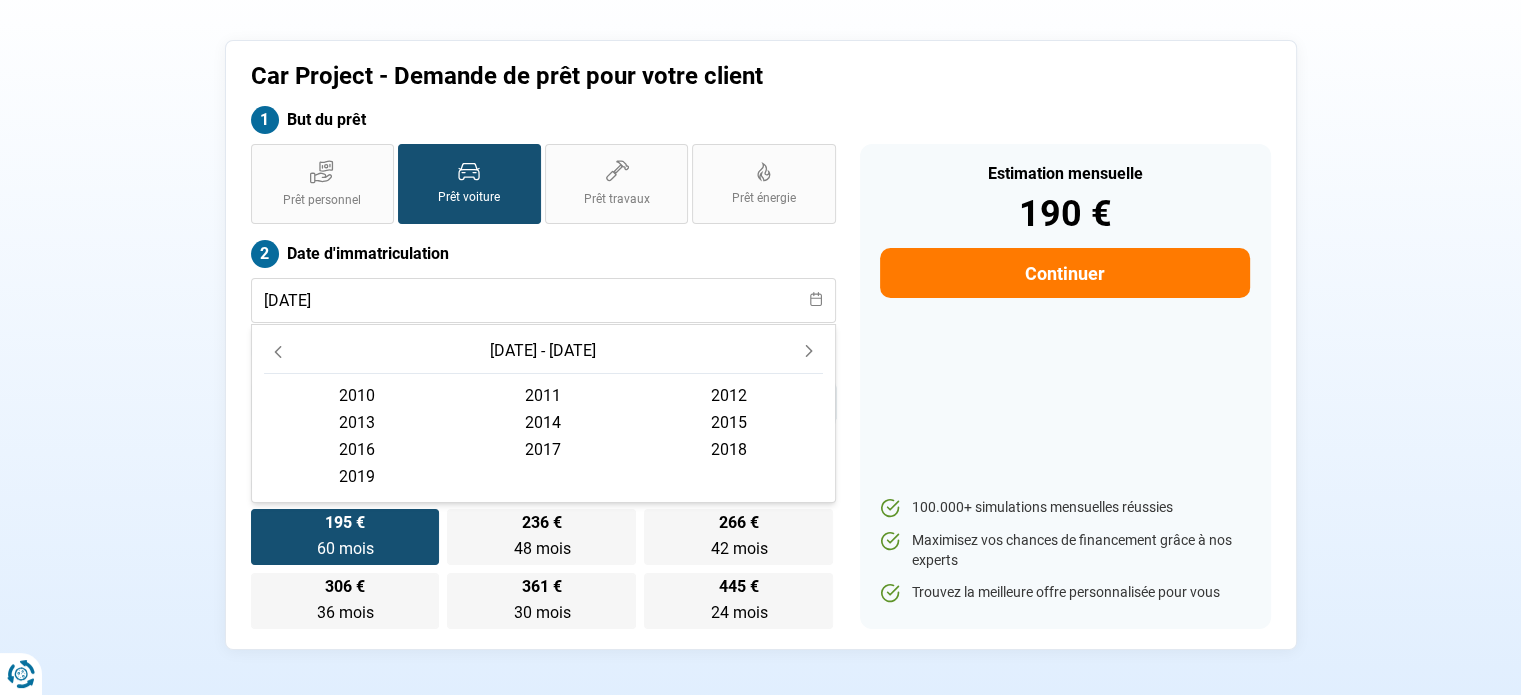 click on "2018" 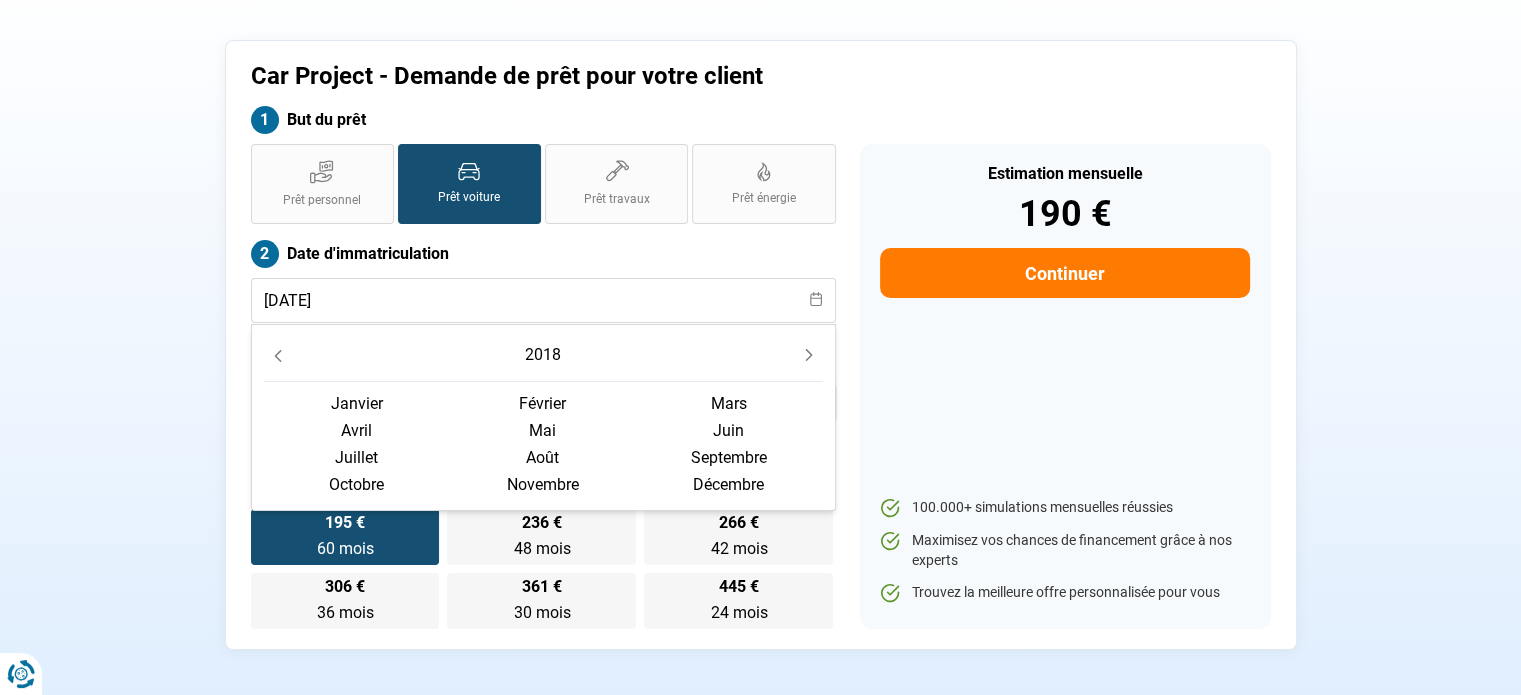 click on "février" 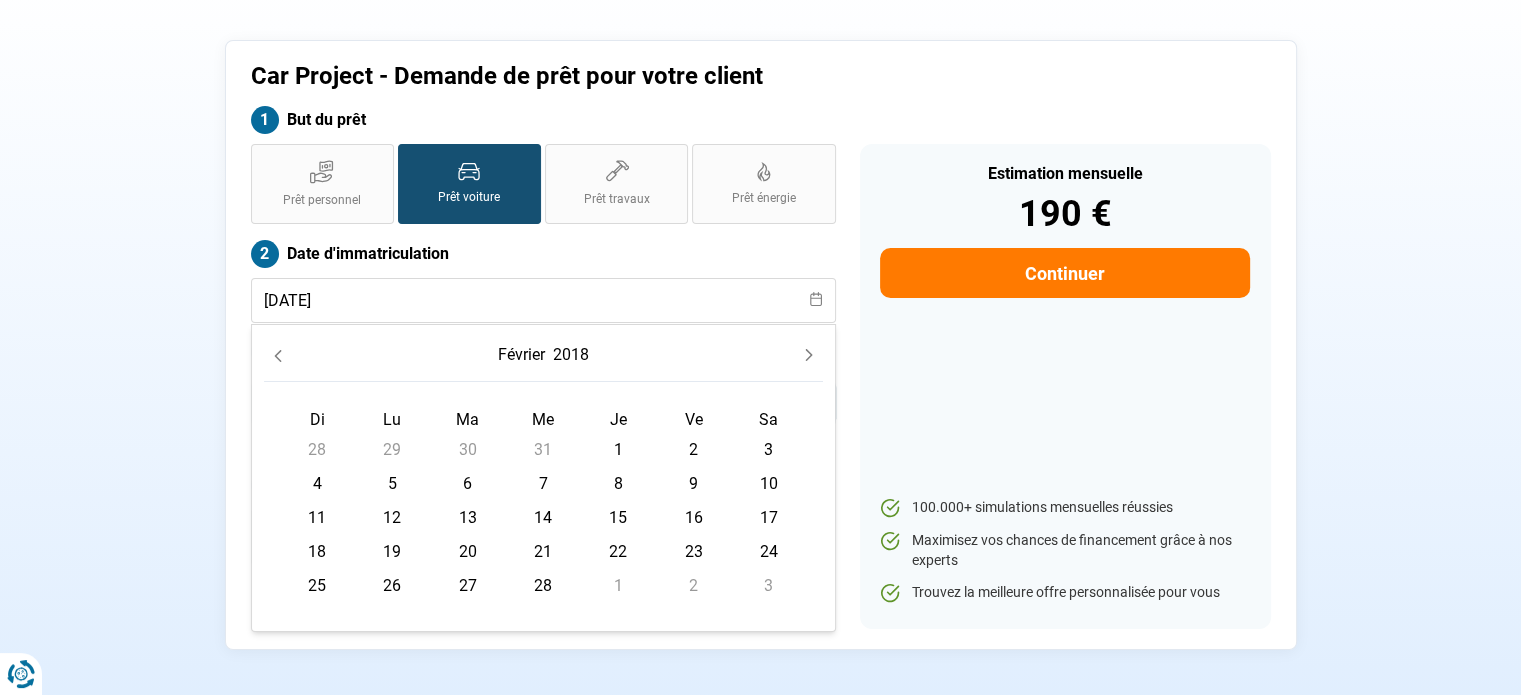 click on "Me" 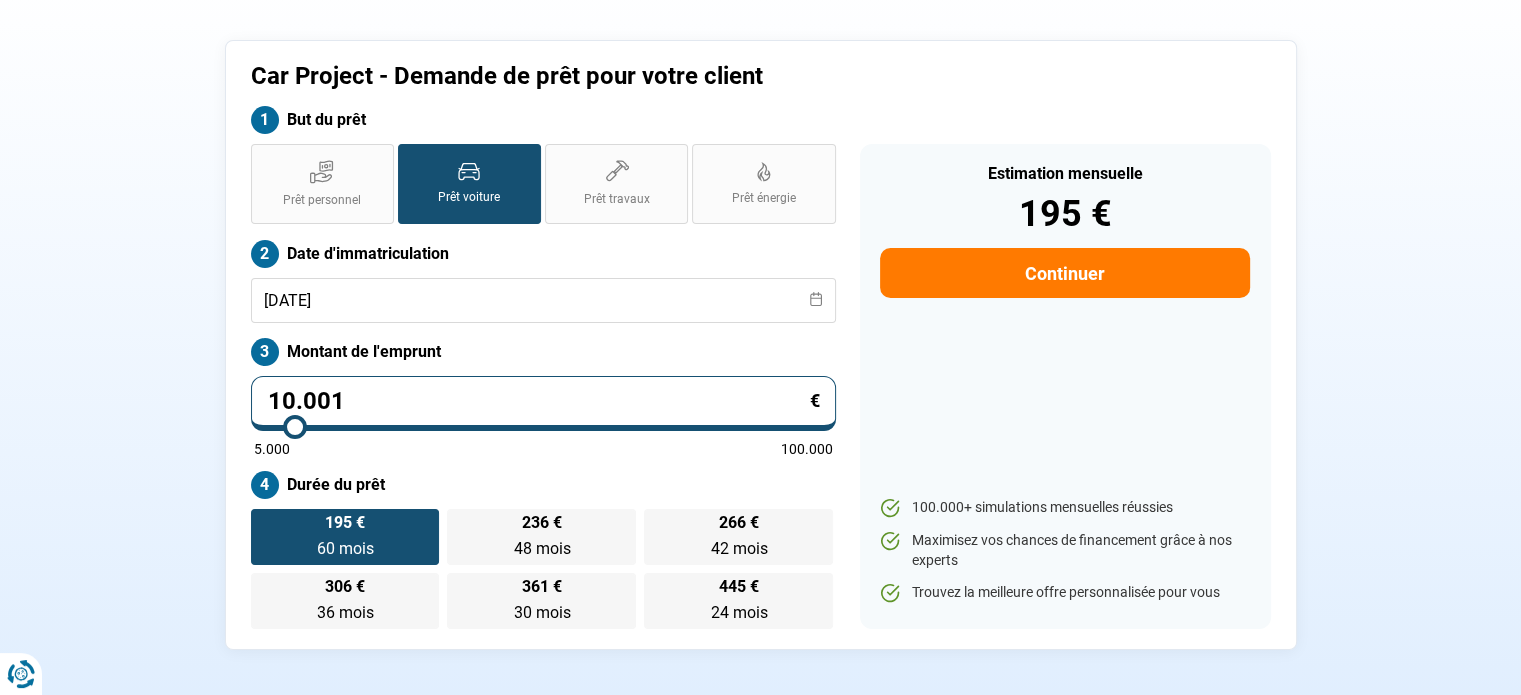 click 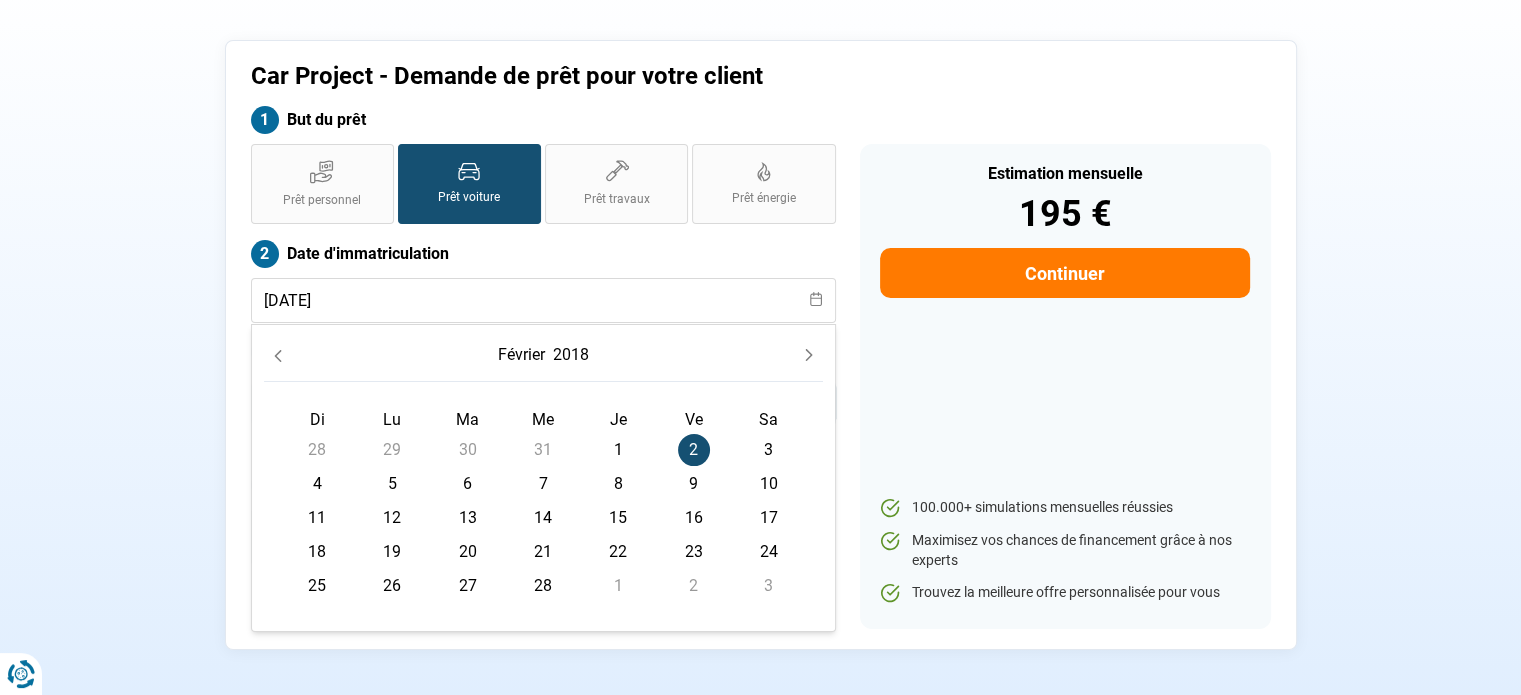 click on "7" 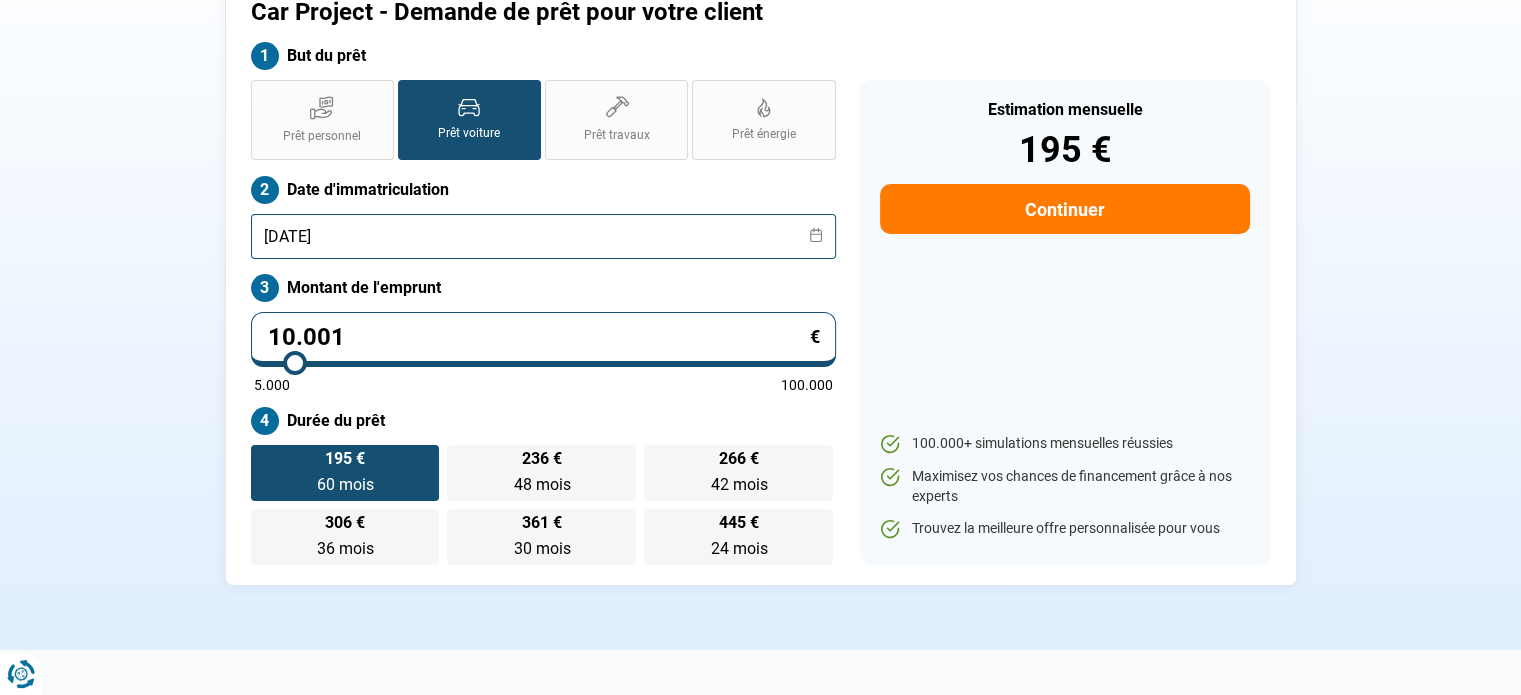 scroll, scrollTop: 152, scrollLeft: 0, axis: vertical 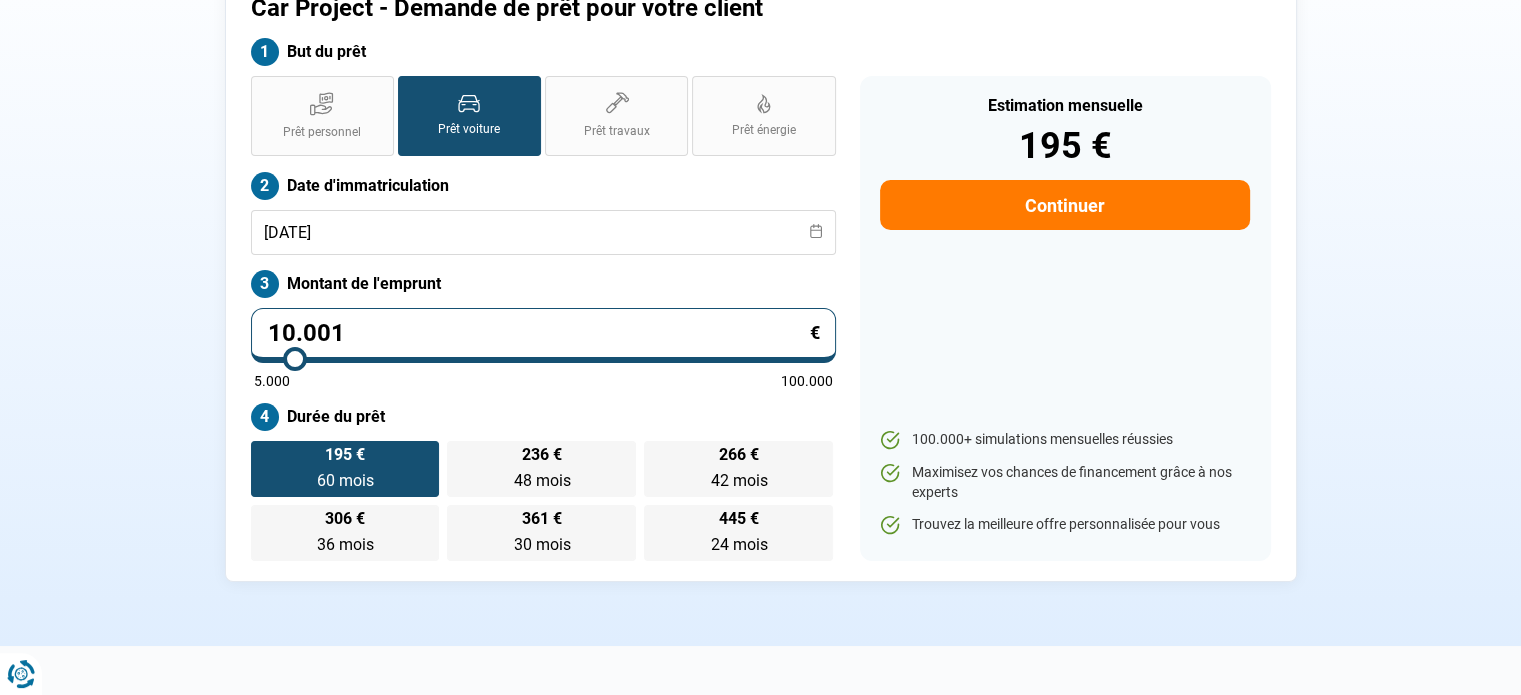 drag, startPoint x: 398, startPoint y: 303, endPoint x: 210, endPoint y: 319, distance: 188.67963 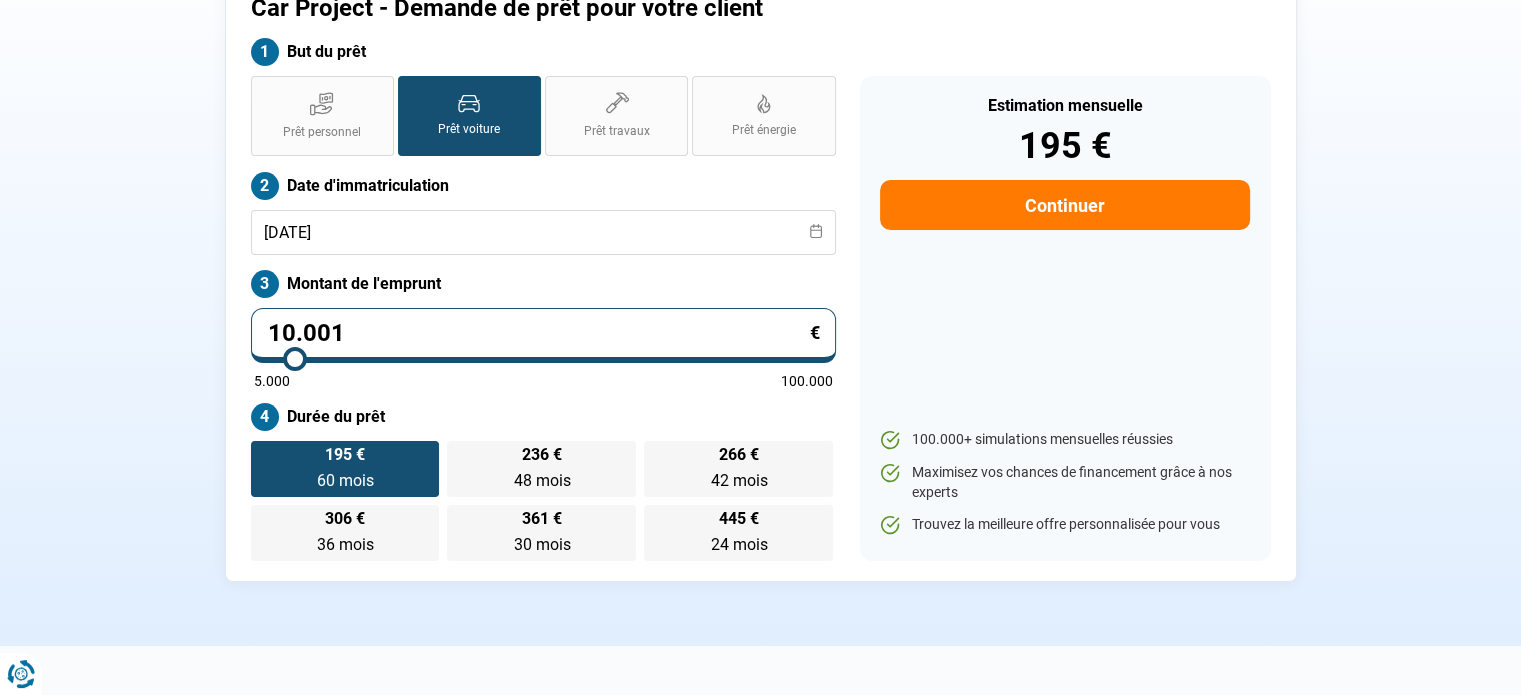 click on "Car Project - Demande de prêt pour votre client But du prêt Prêt personnel Prêt voiture Prêt travaux Prêt énergie Prêt voiture Date d'immatriculation [DATE] Montant de l'emprunt 10.001 € 5.000 100.000 Durée du prêt 195 € 60 mois 60 mois 236 € 48 mois 48 mois 266 € 42 mois 42 mois 306 € 36 mois 36 mois 361 € 30 mois 30 mois 445 € 24 mois 24 mois Estimation mensuelle 195 € Continuer 100.000+ simulations mensuelles réussies Maximisez vos chances de financement grâce à nos experts  Trouvez la meilleure offre personnalisée pour vous Trouvez la meilleure offre personnalisée" at bounding box center (761, 277) 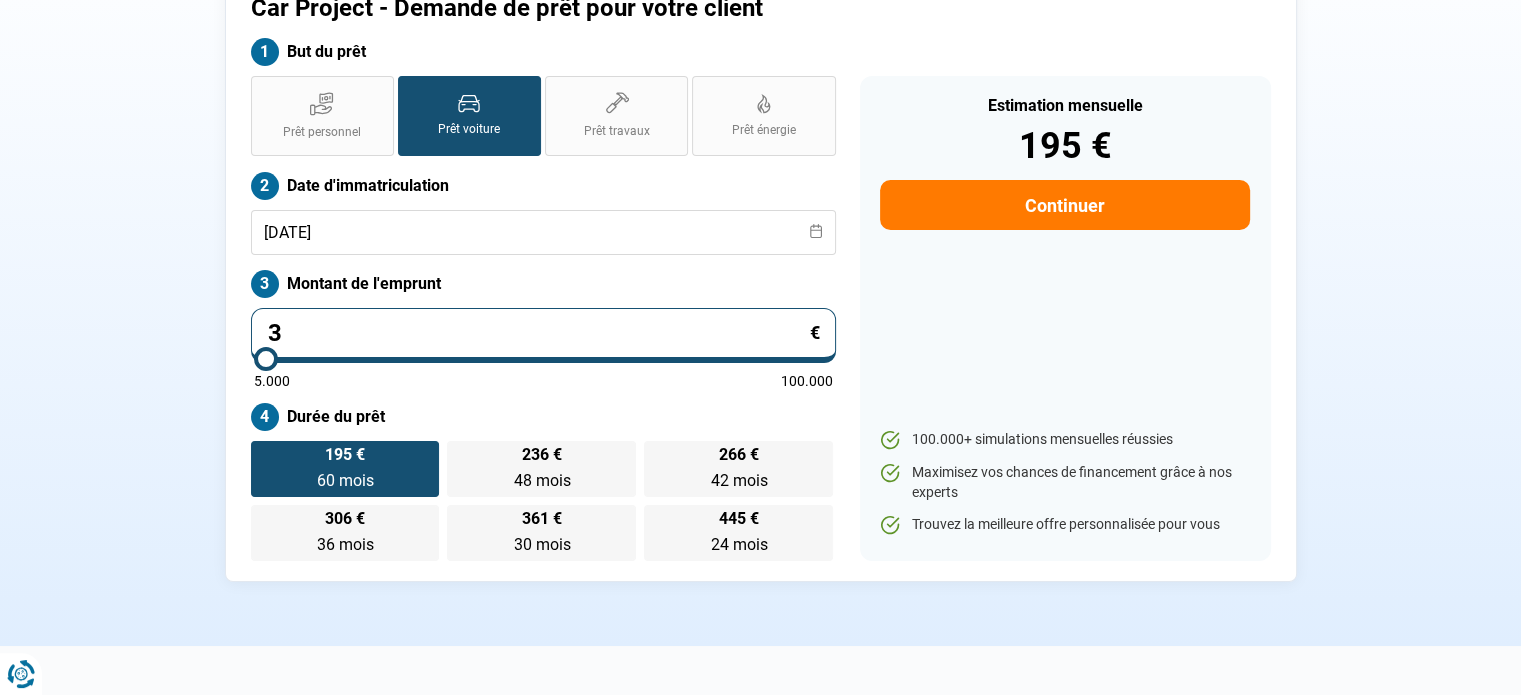 type on "30" 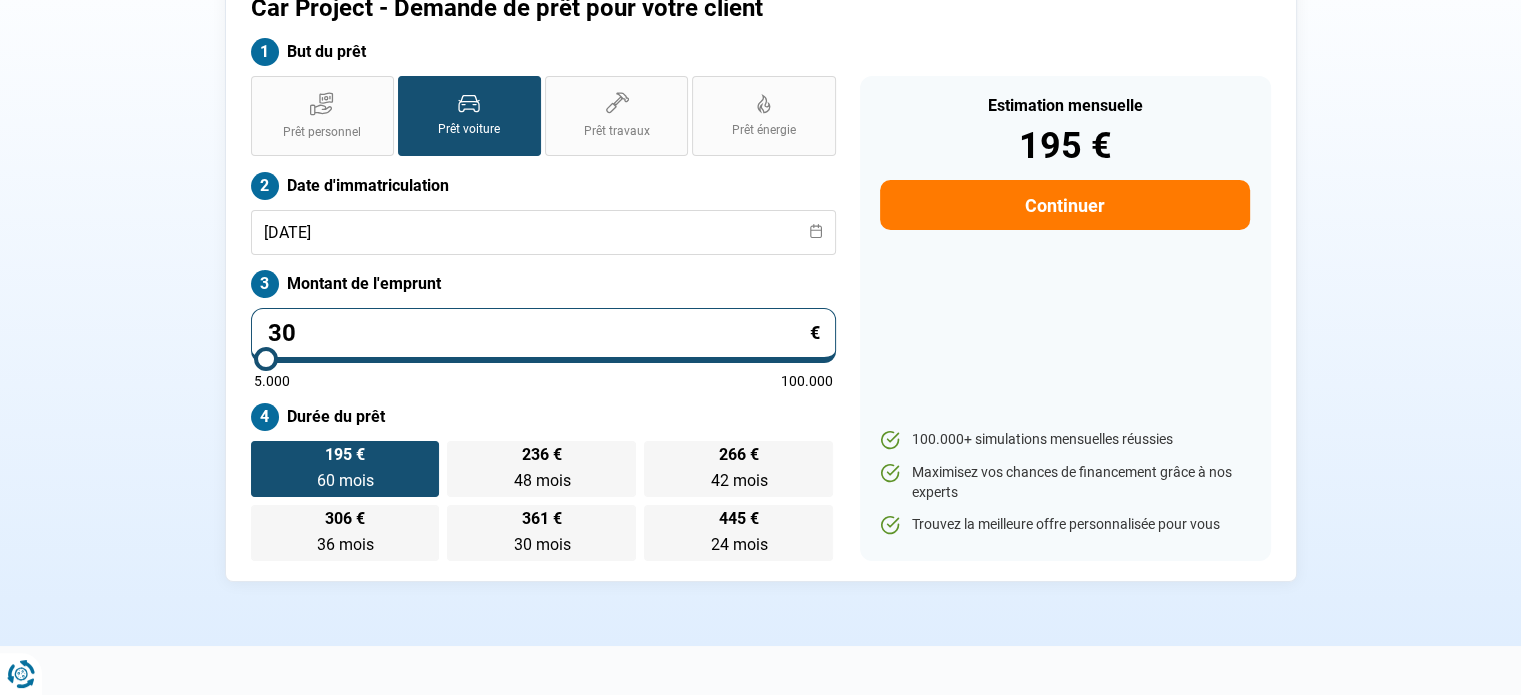 type on "5000" 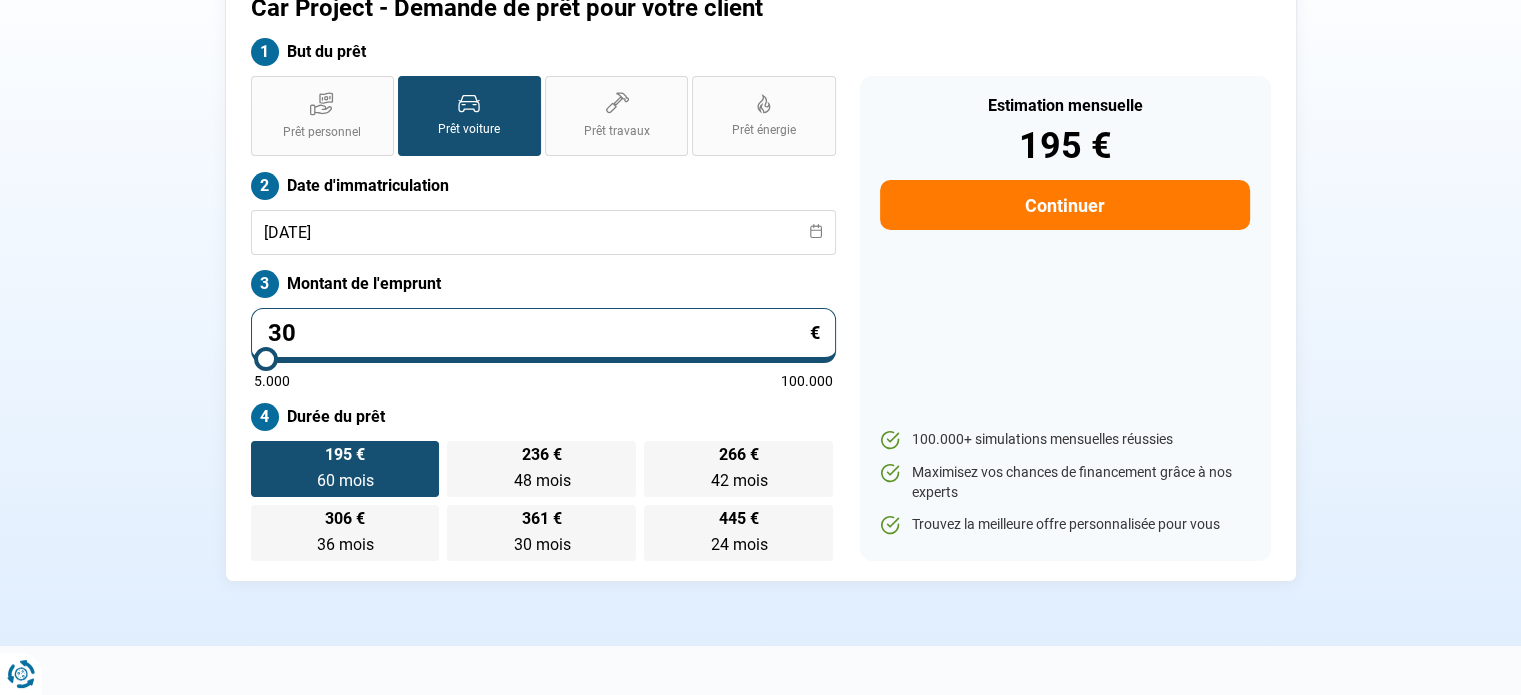 type on "300" 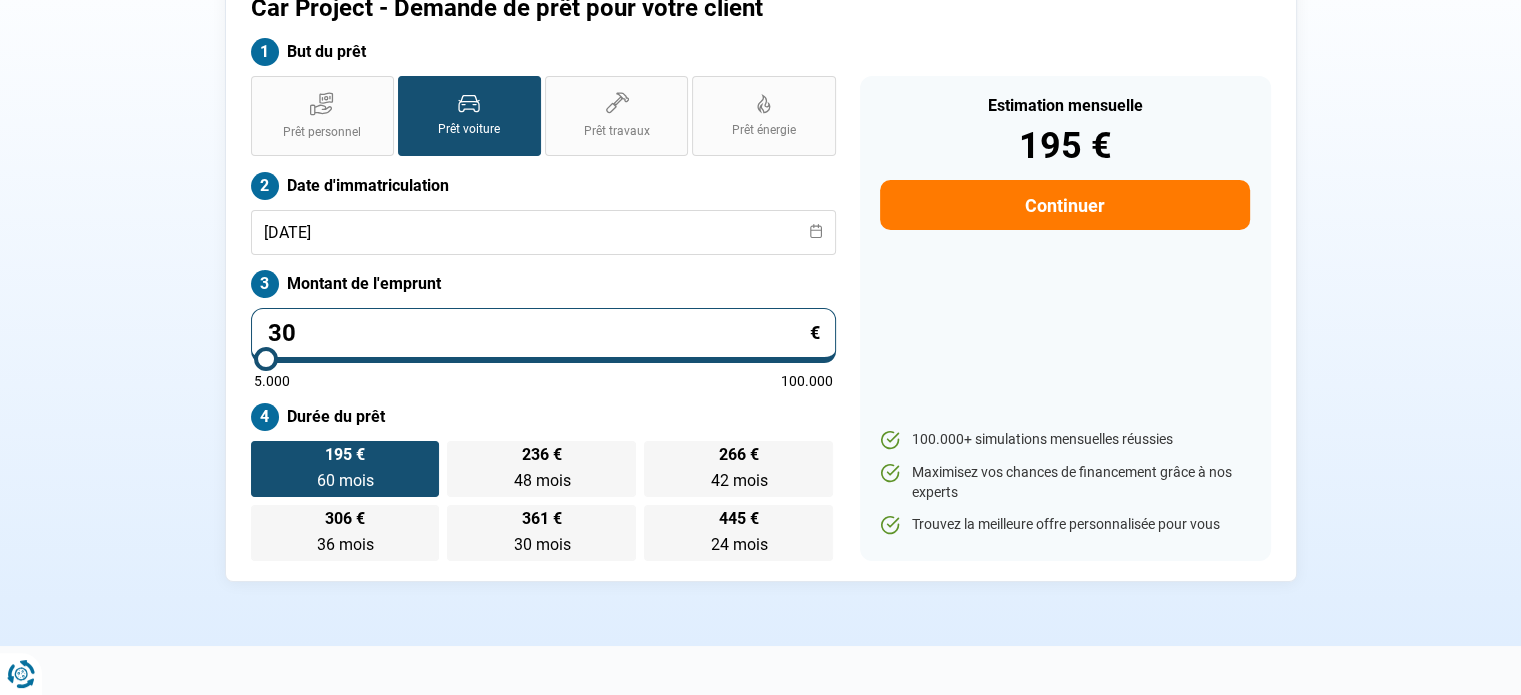 type on "5000" 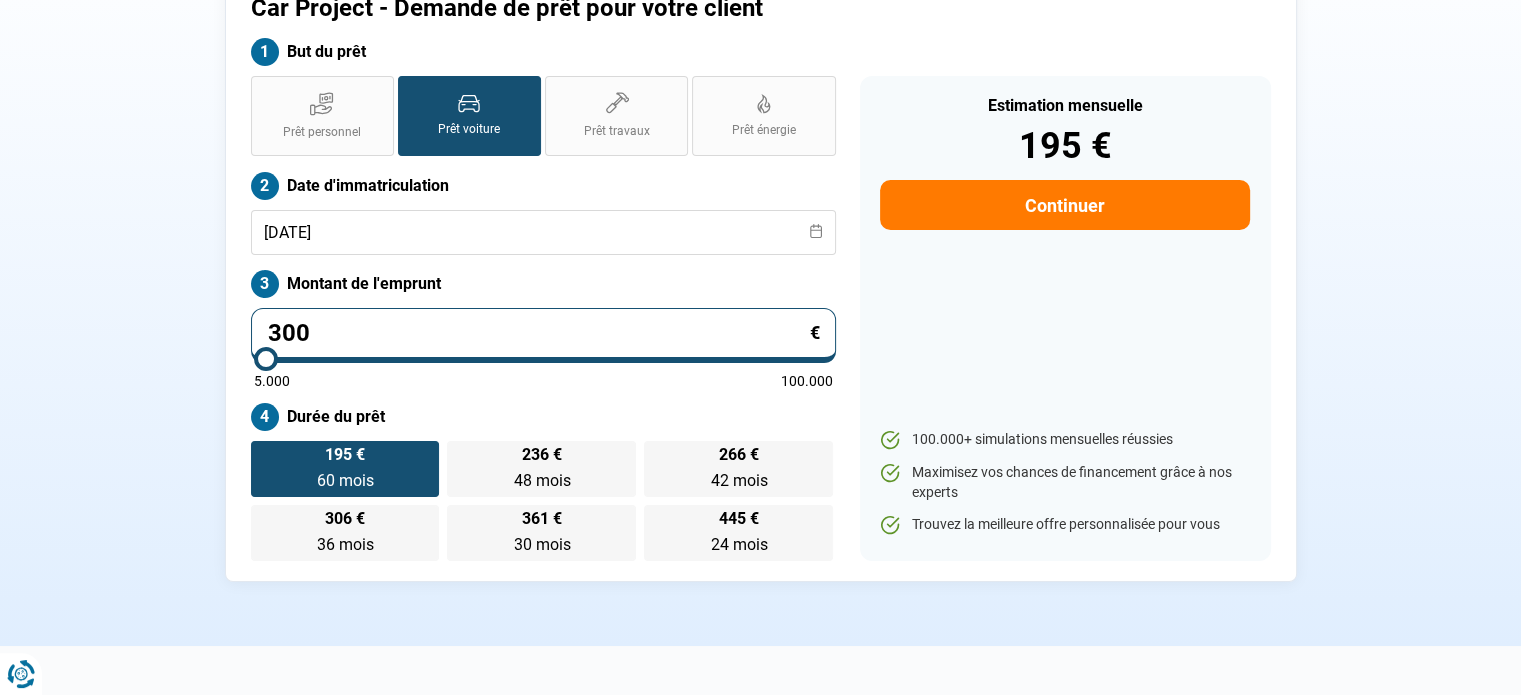 type on "3.000" 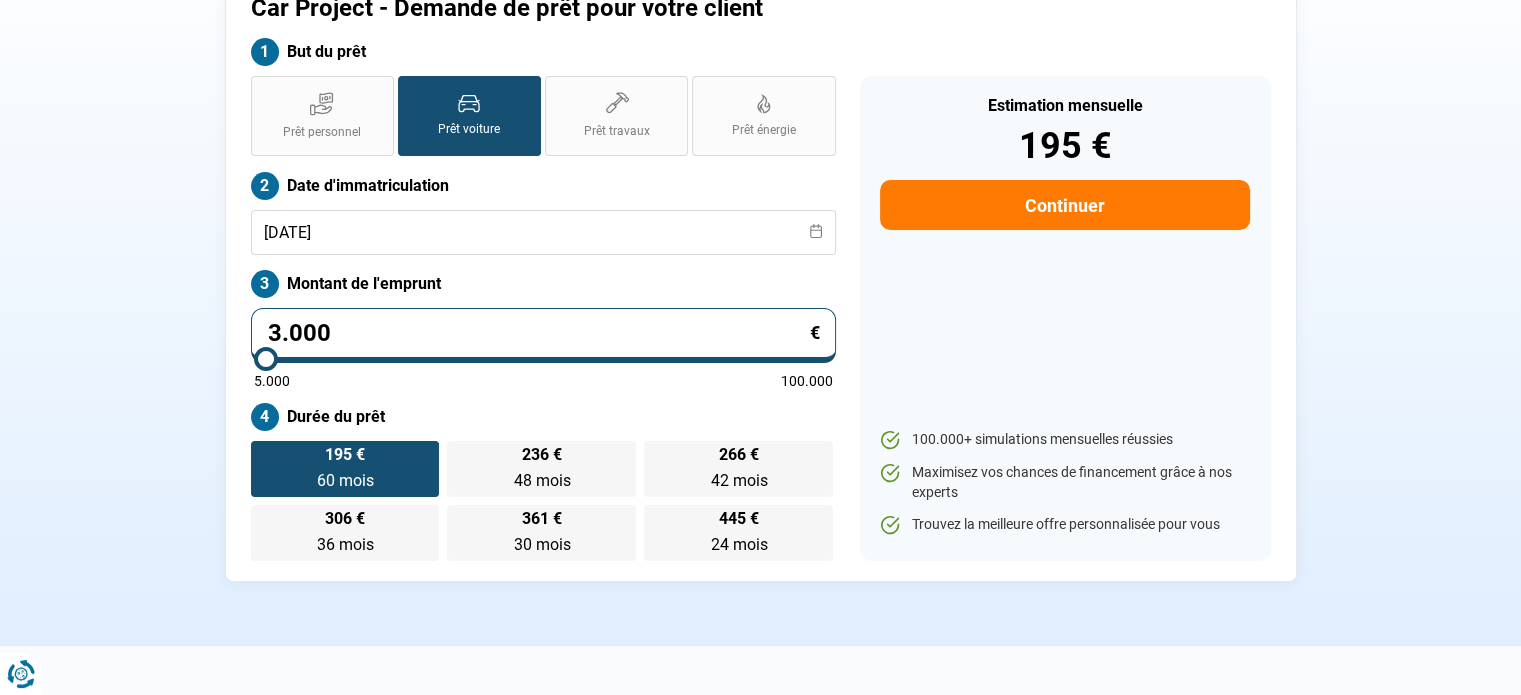 type on "30.000" 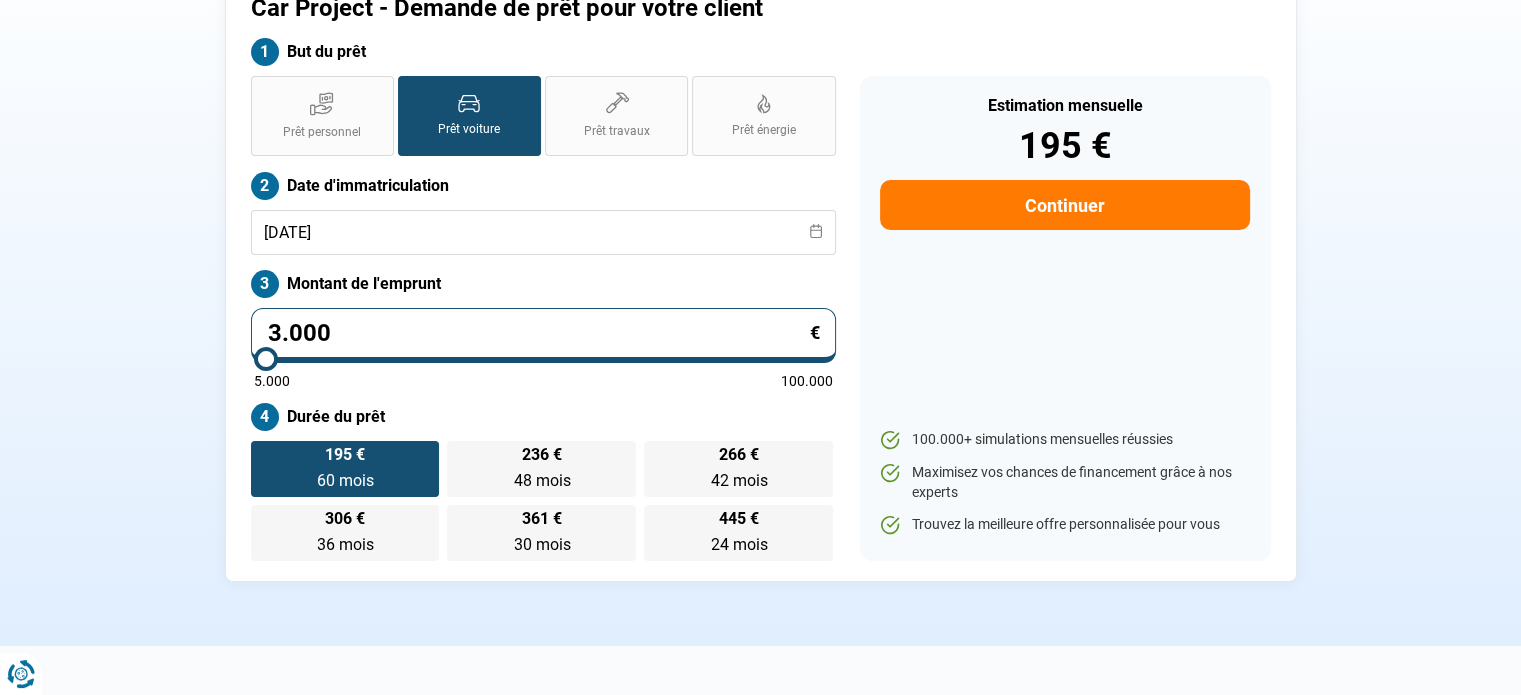 type on "30000" 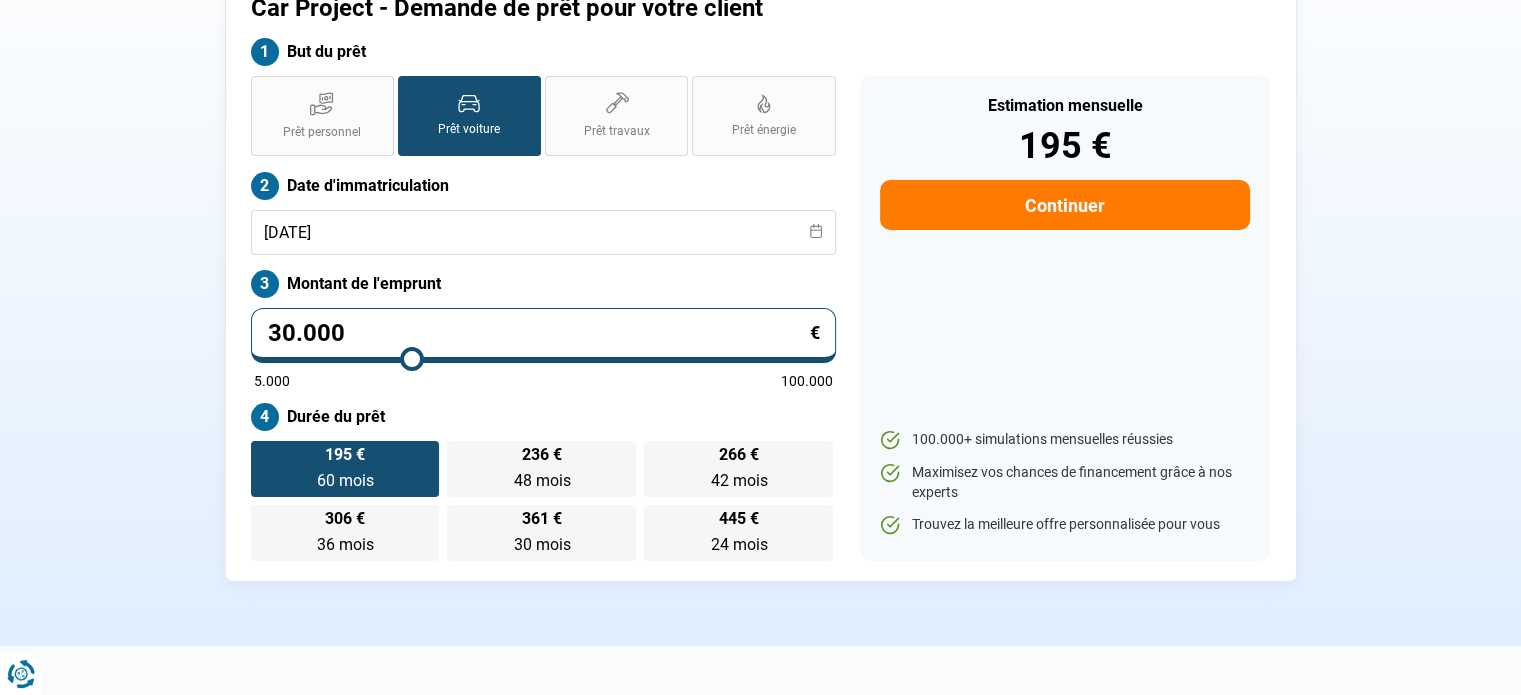 type on "30.000" 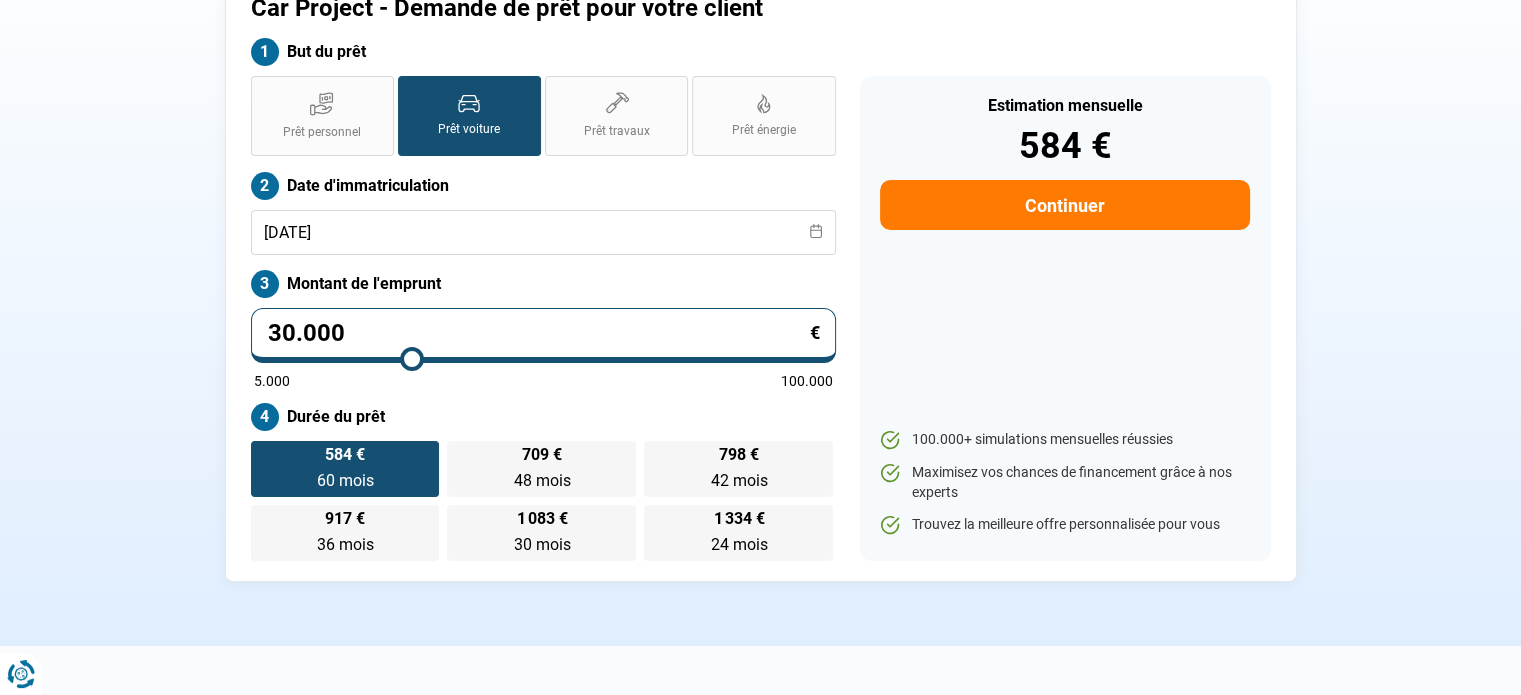 click on "Prêt personnel Prêt voiture Prêt travaux Prêt énergie Prêt voiture Date d'immatriculation [DATE] Montant de l'emprunt 30.000 € 5.000 100.000 Durée du prêt 584 € 60 mois 60 mois 709 € 48 mois 48 mois 798 € 42 mois 42 mois 917 € 36 mois 36 mois 1 083 € 30 mois 30 mois 1 334 € 24 mois 24 mois" at bounding box center [543, 318] 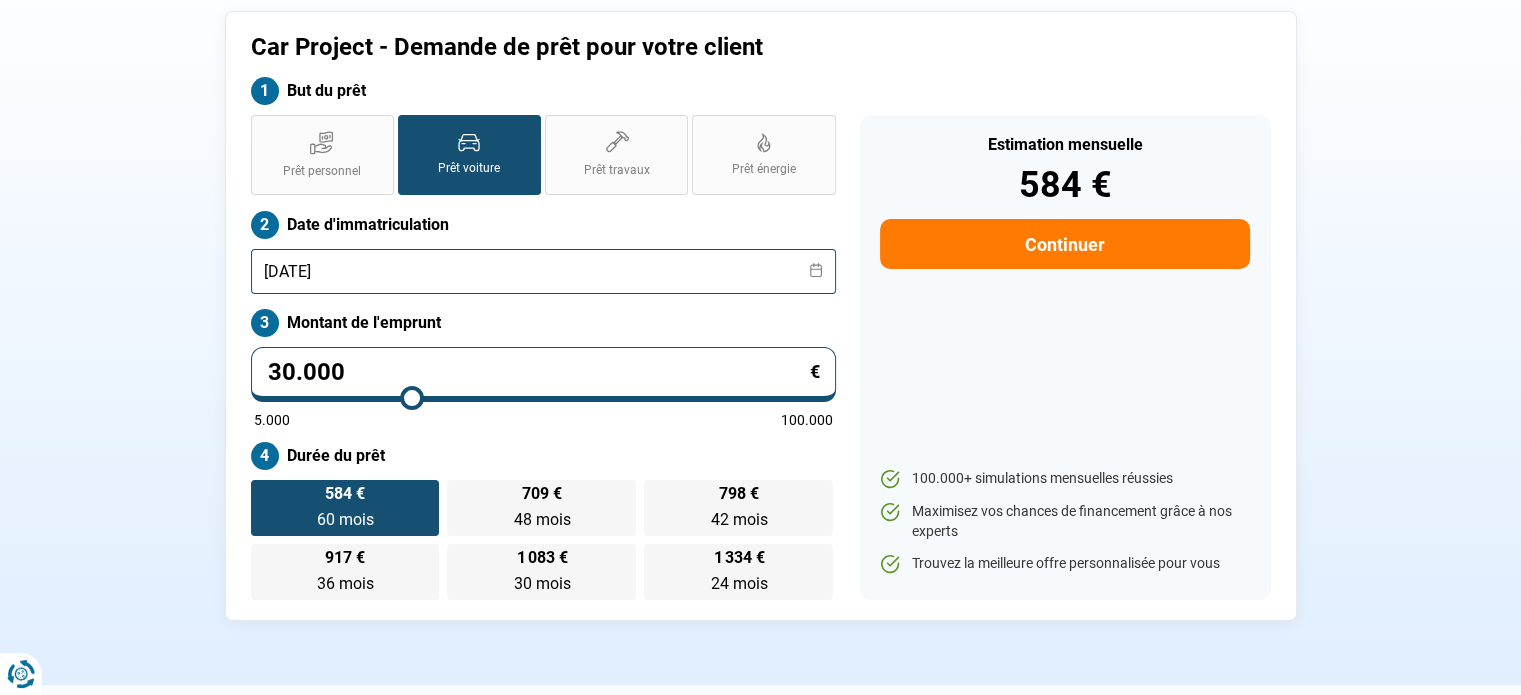 scroll, scrollTop: 105, scrollLeft: 0, axis: vertical 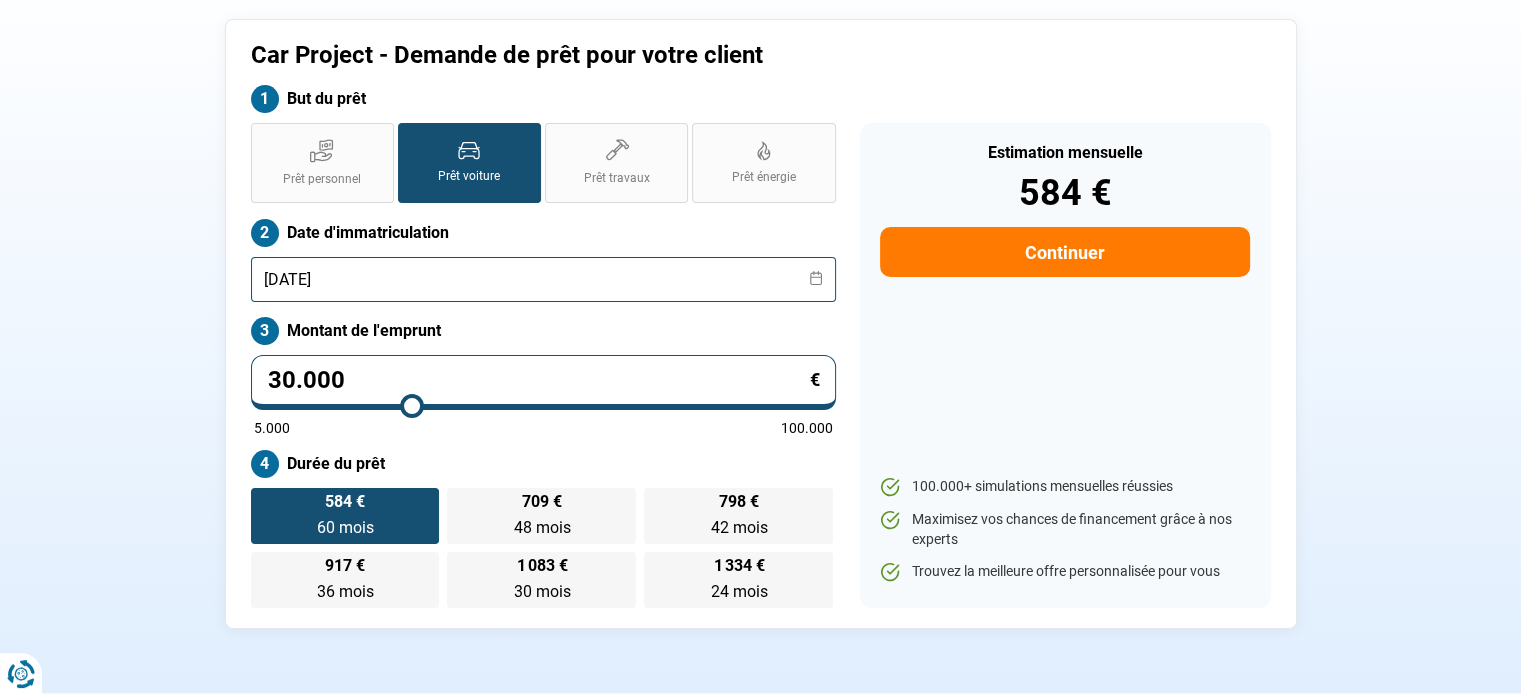 click on "[DATE]" at bounding box center [543, 279] 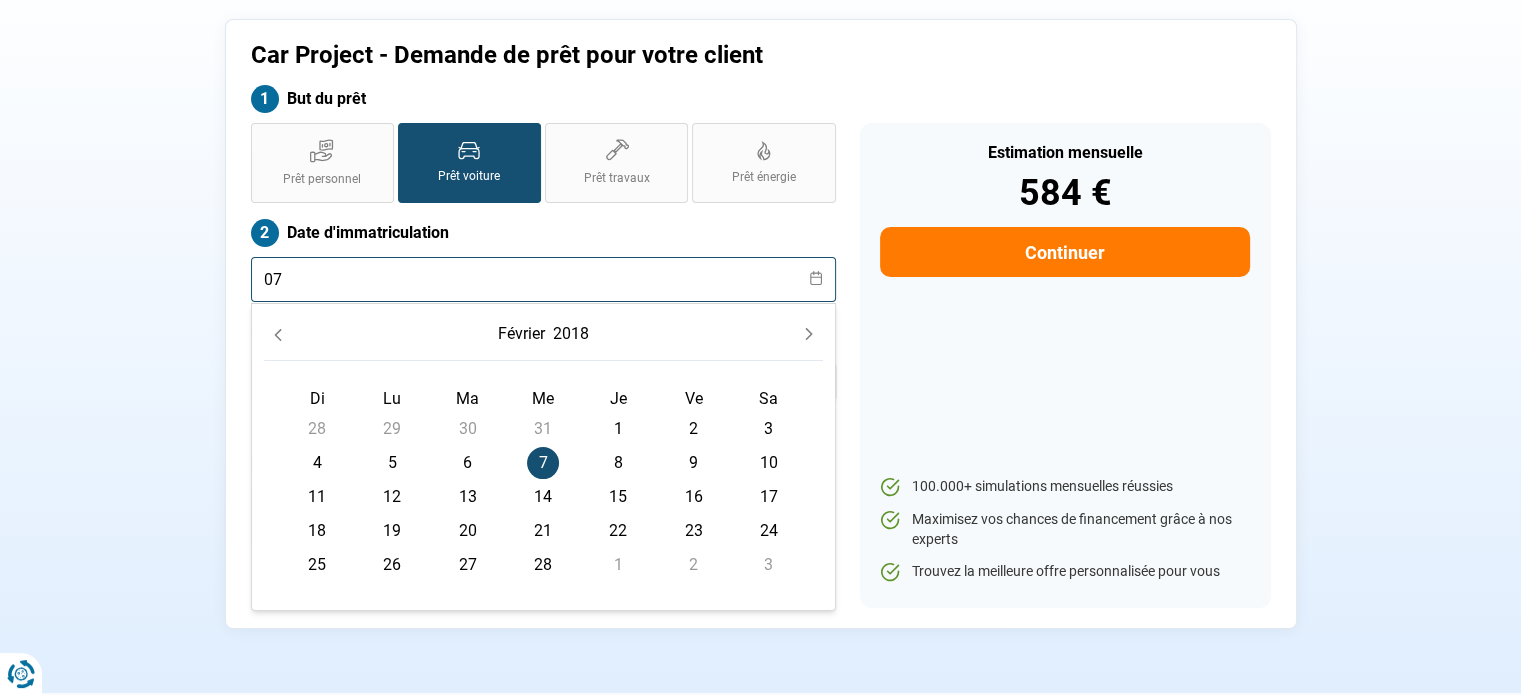 type on "0" 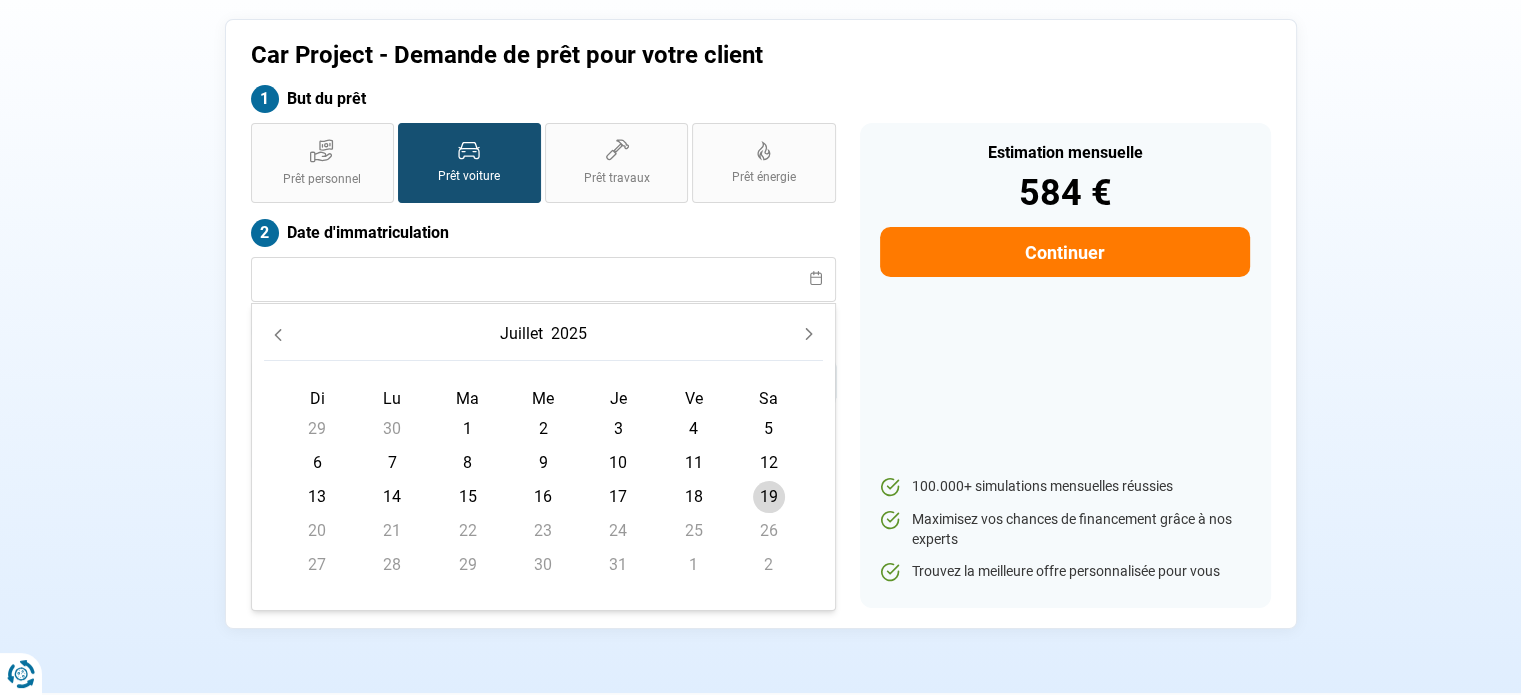 click on "18" at bounding box center (694, 497) 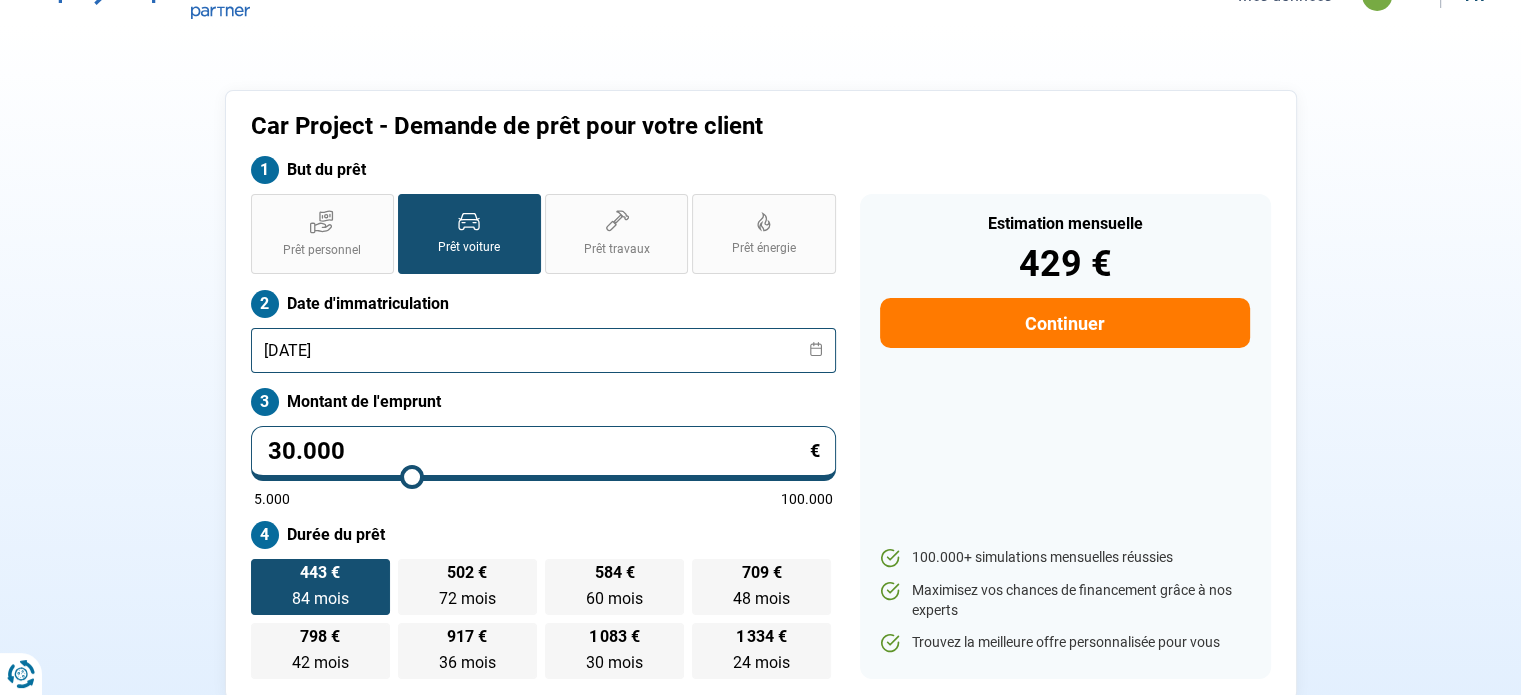scroll, scrollTop: 4, scrollLeft: 0, axis: vertical 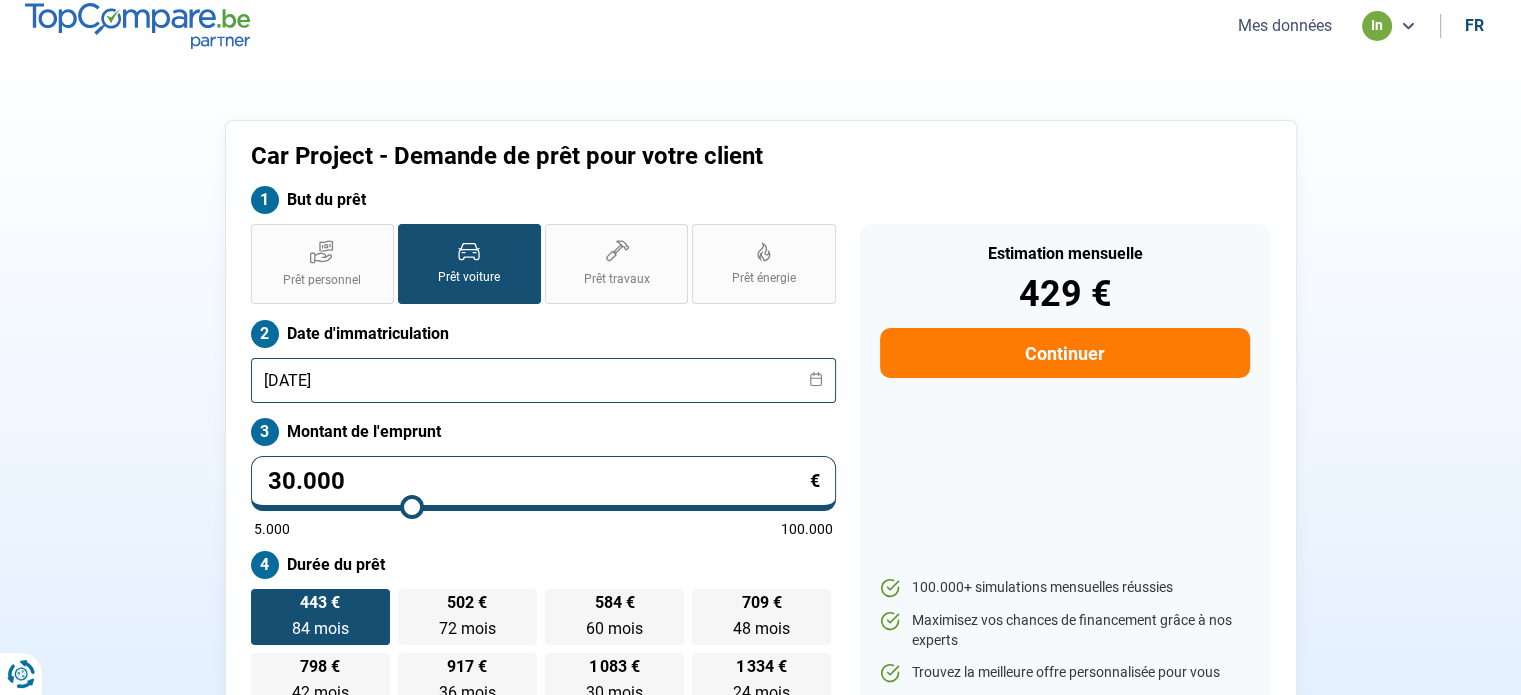 click on "[DATE]" at bounding box center [543, 380] 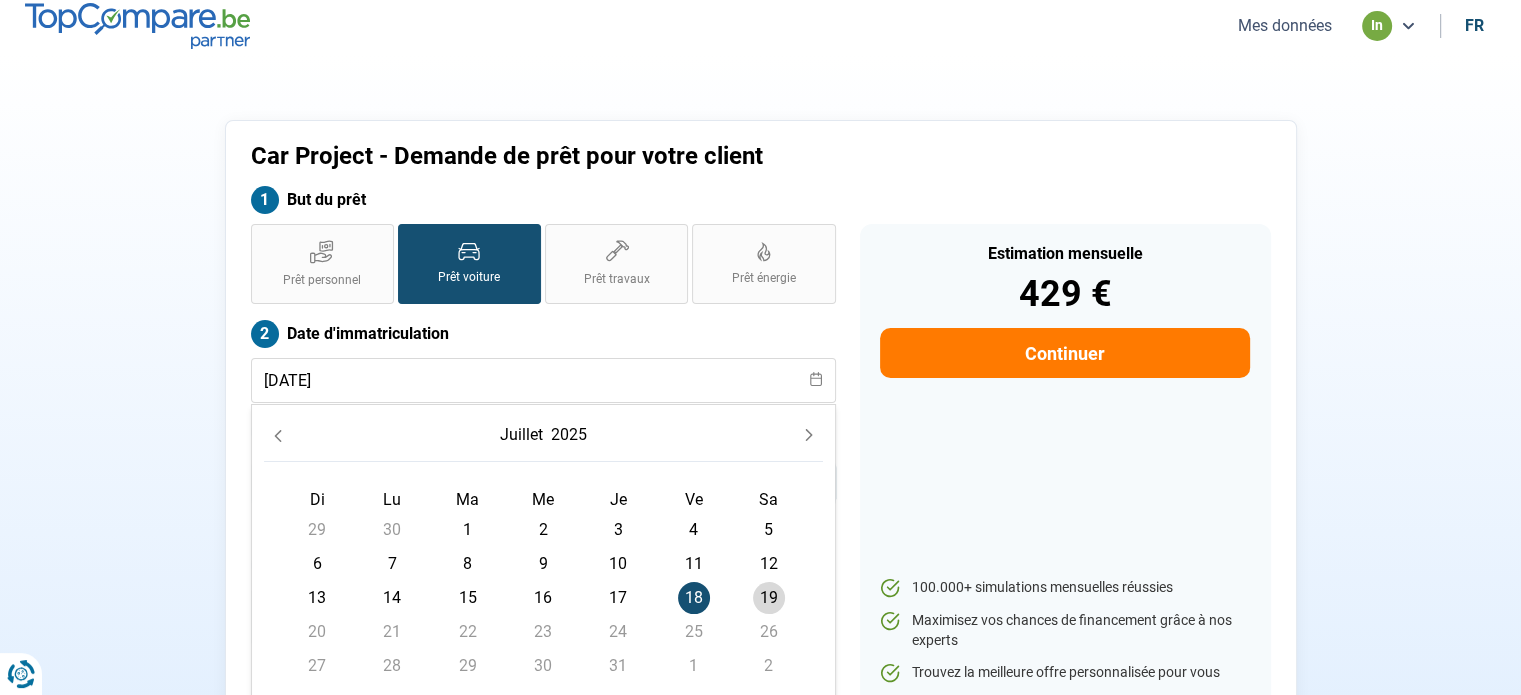click on "juillet" 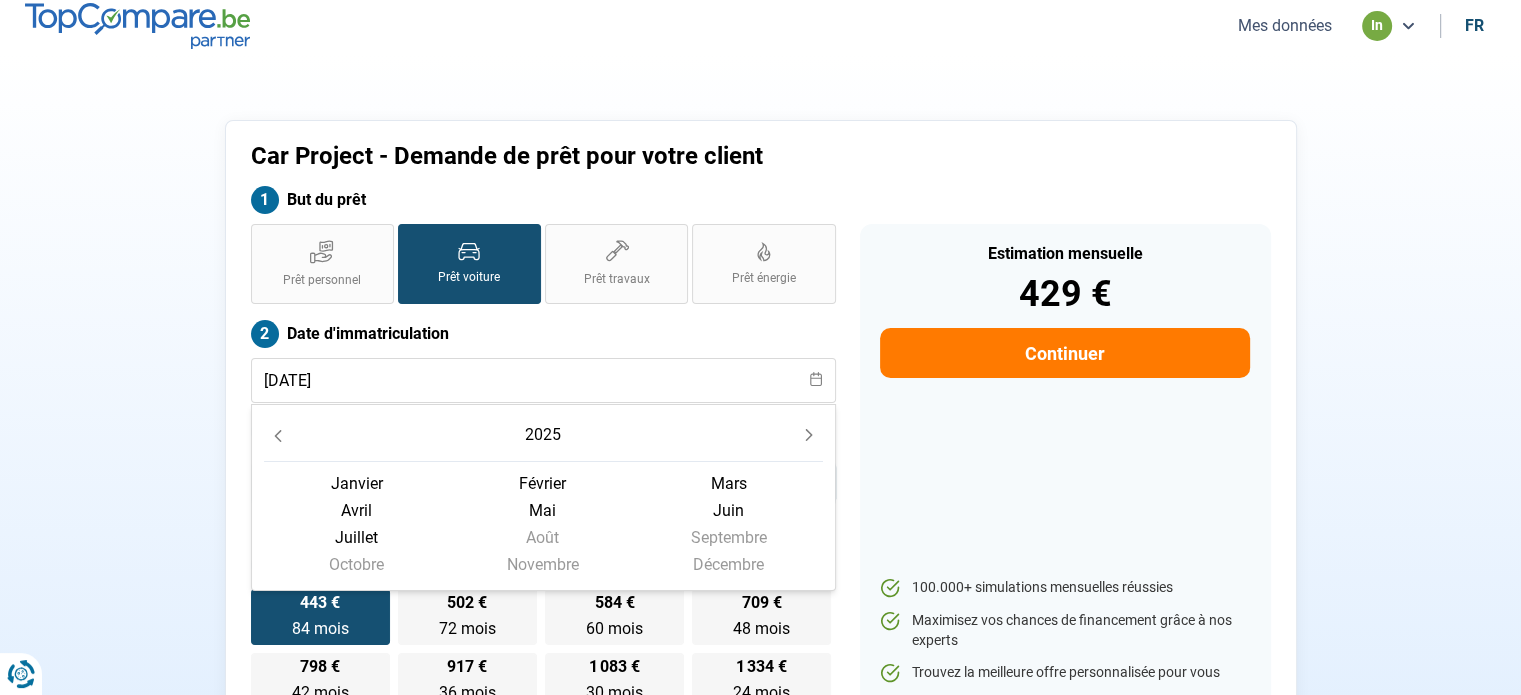 click on "2025" 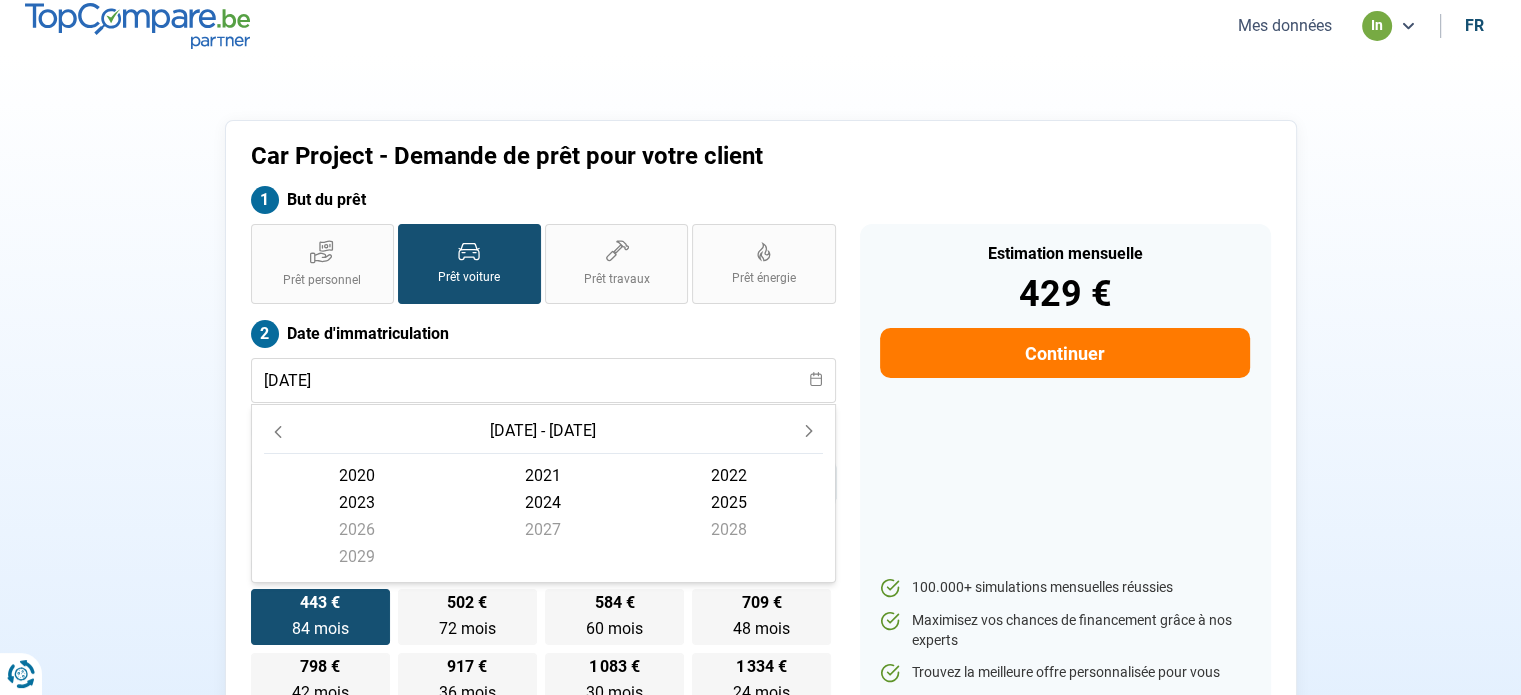 click 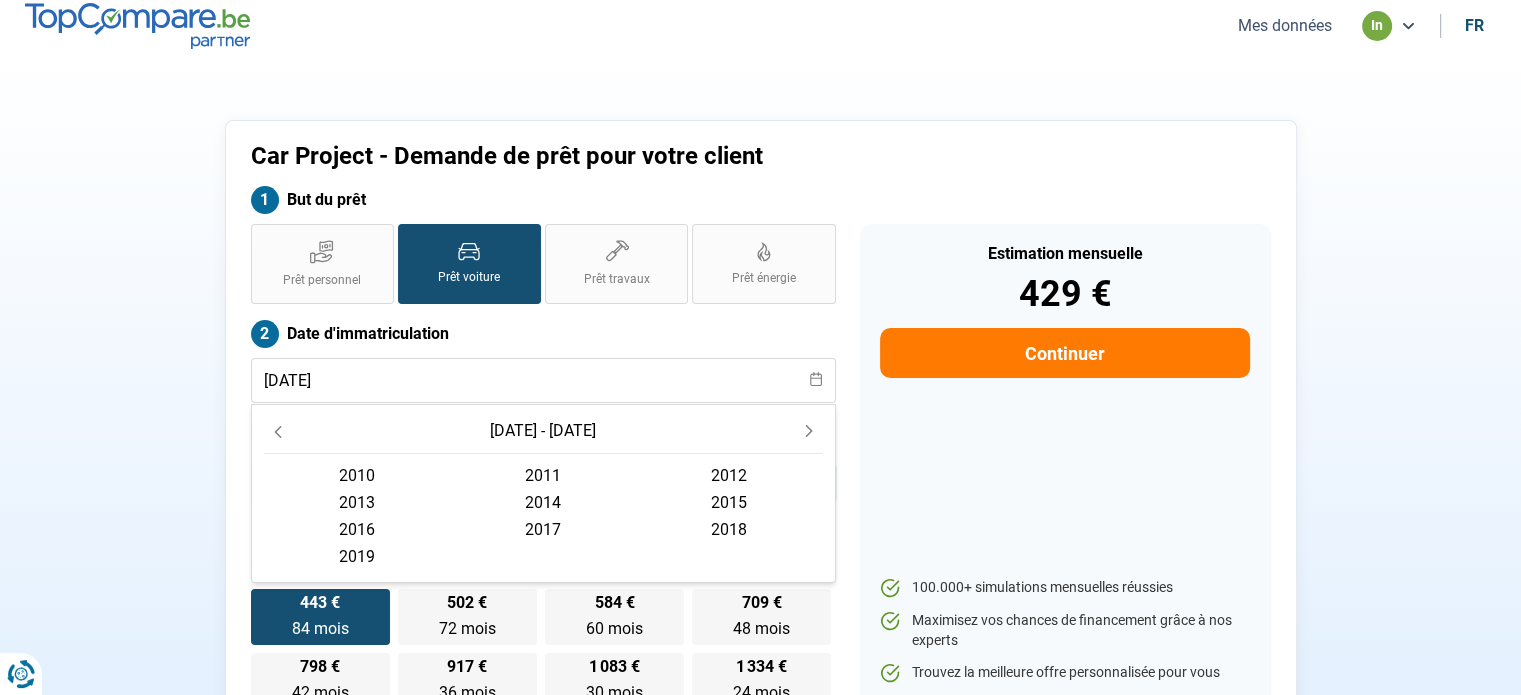 click on "2019" 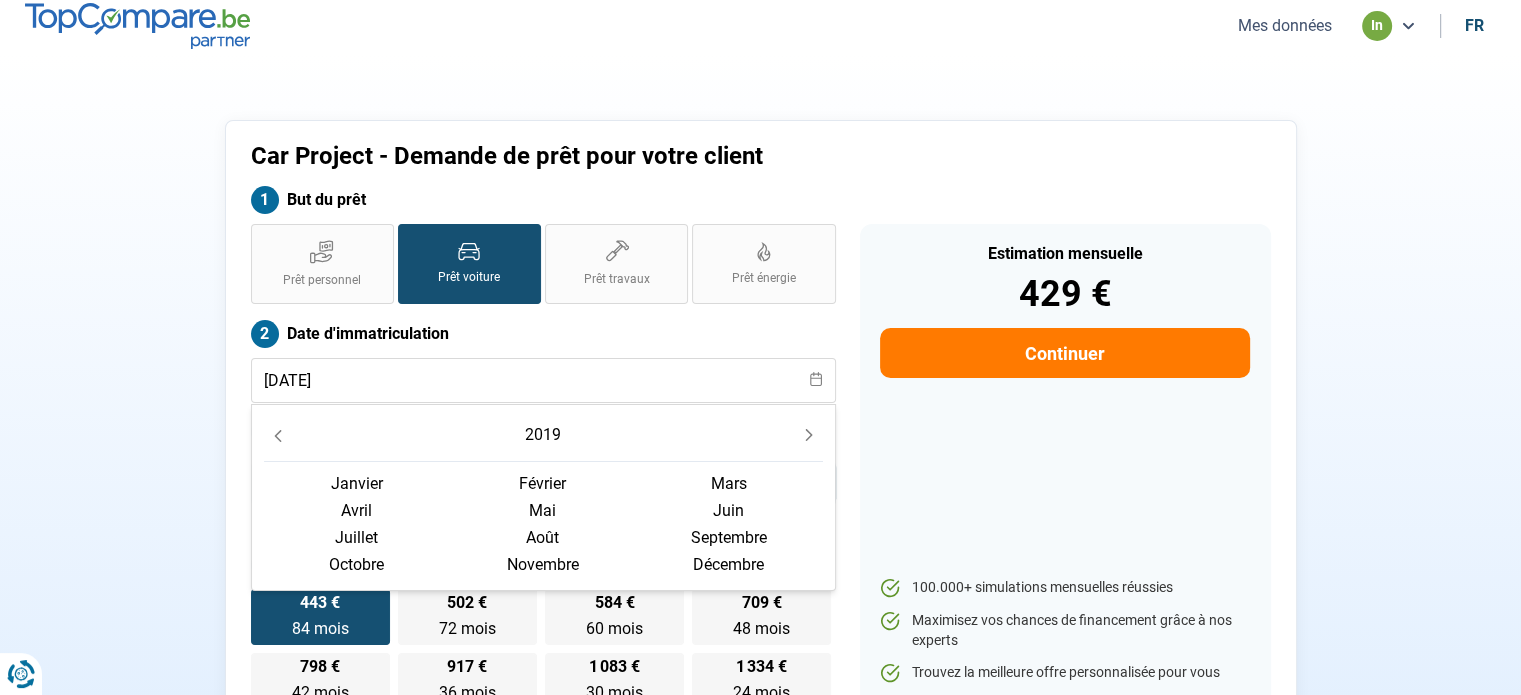 click on "2019" 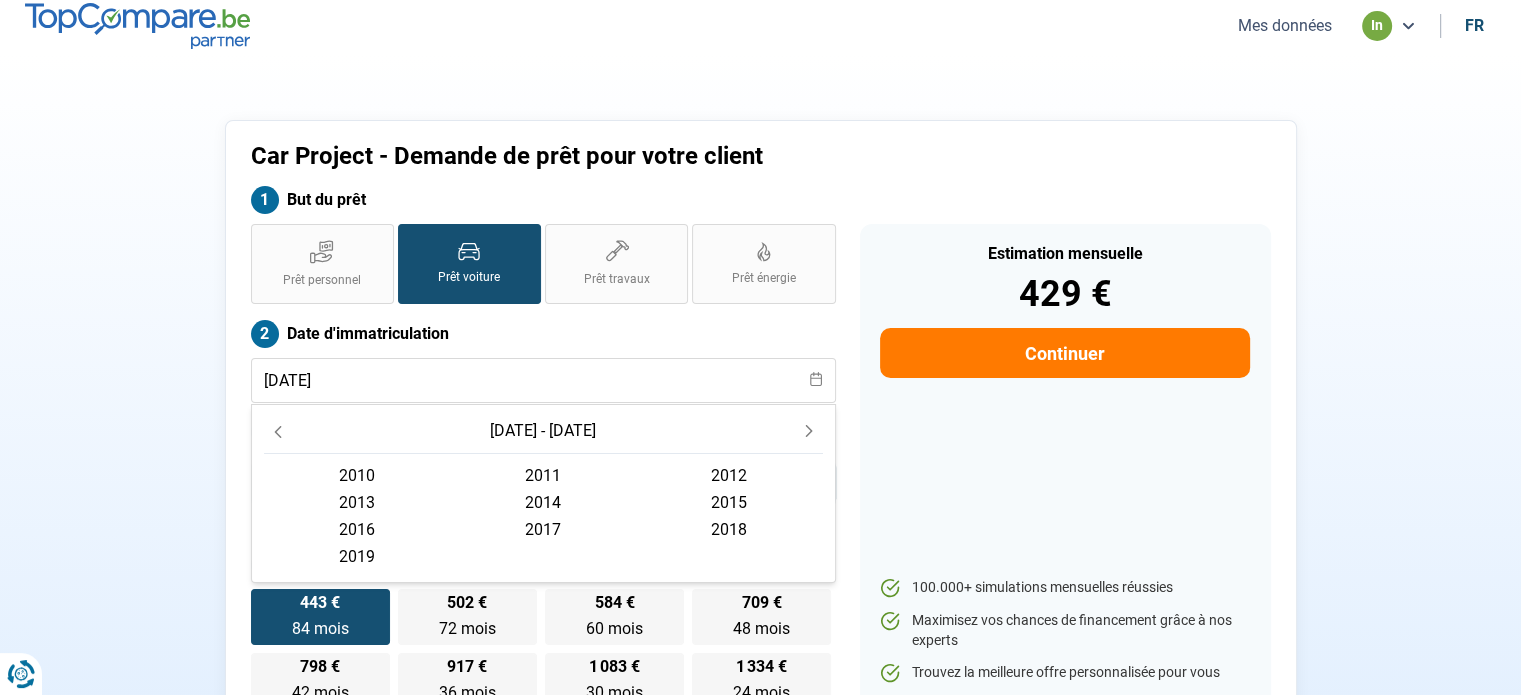 click on "2018" 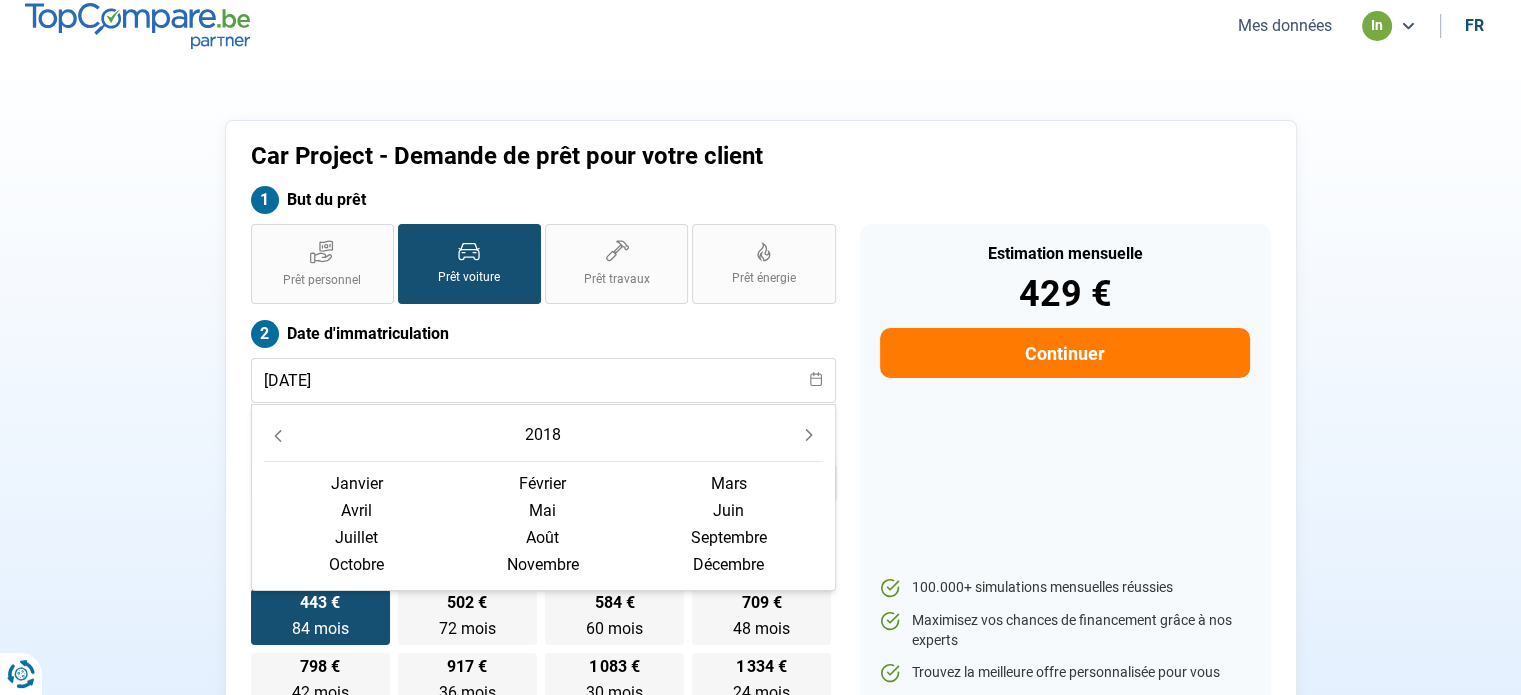 click on "février" 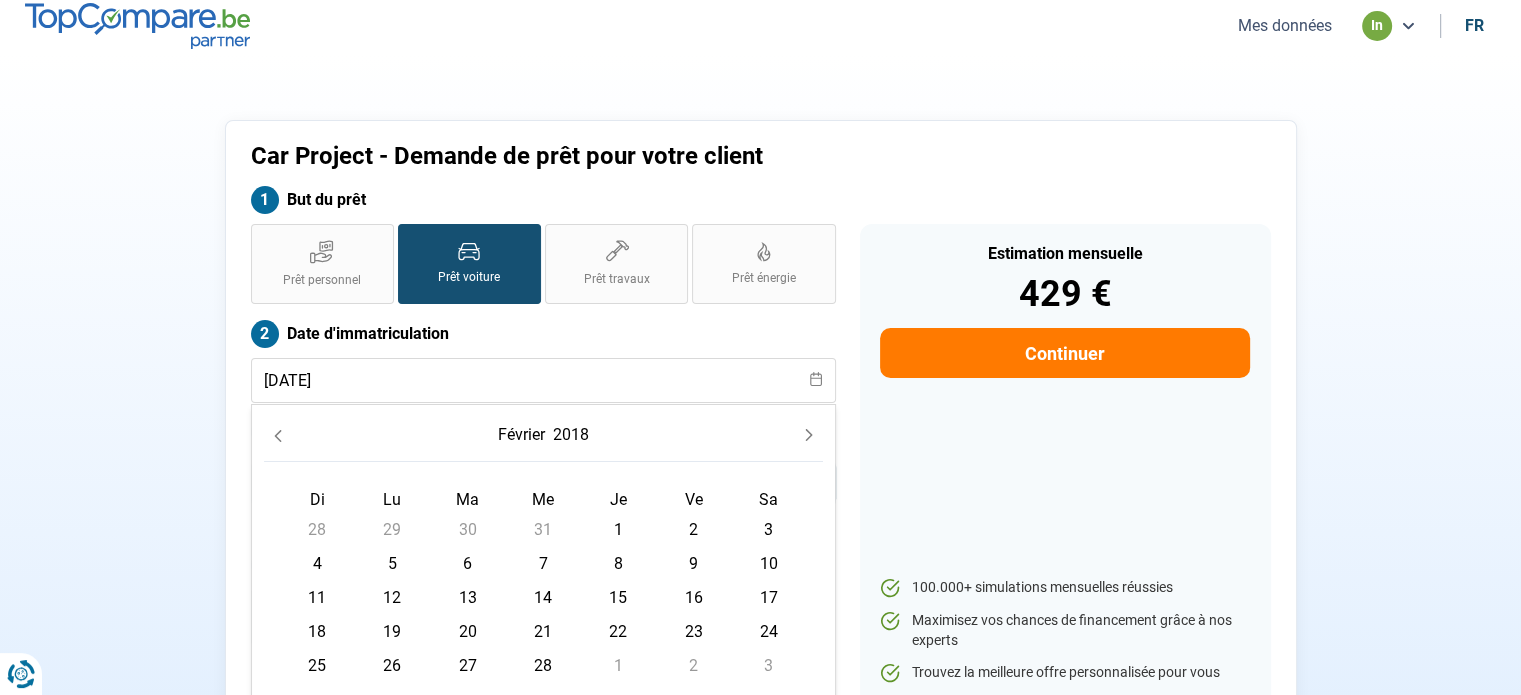 click on "7" at bounding box center (543, 564) 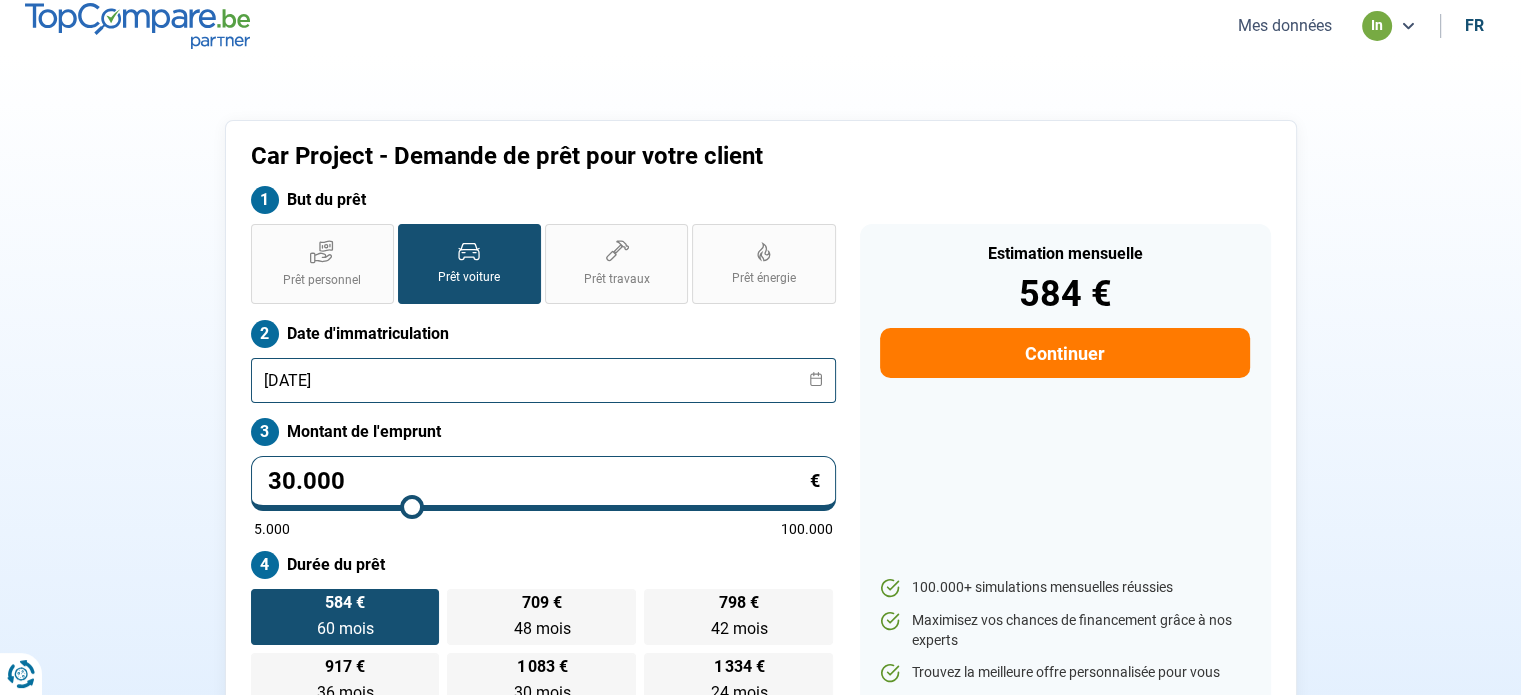 scroll, scrollTop: 52, scrollLeft: 0, axis: vertical 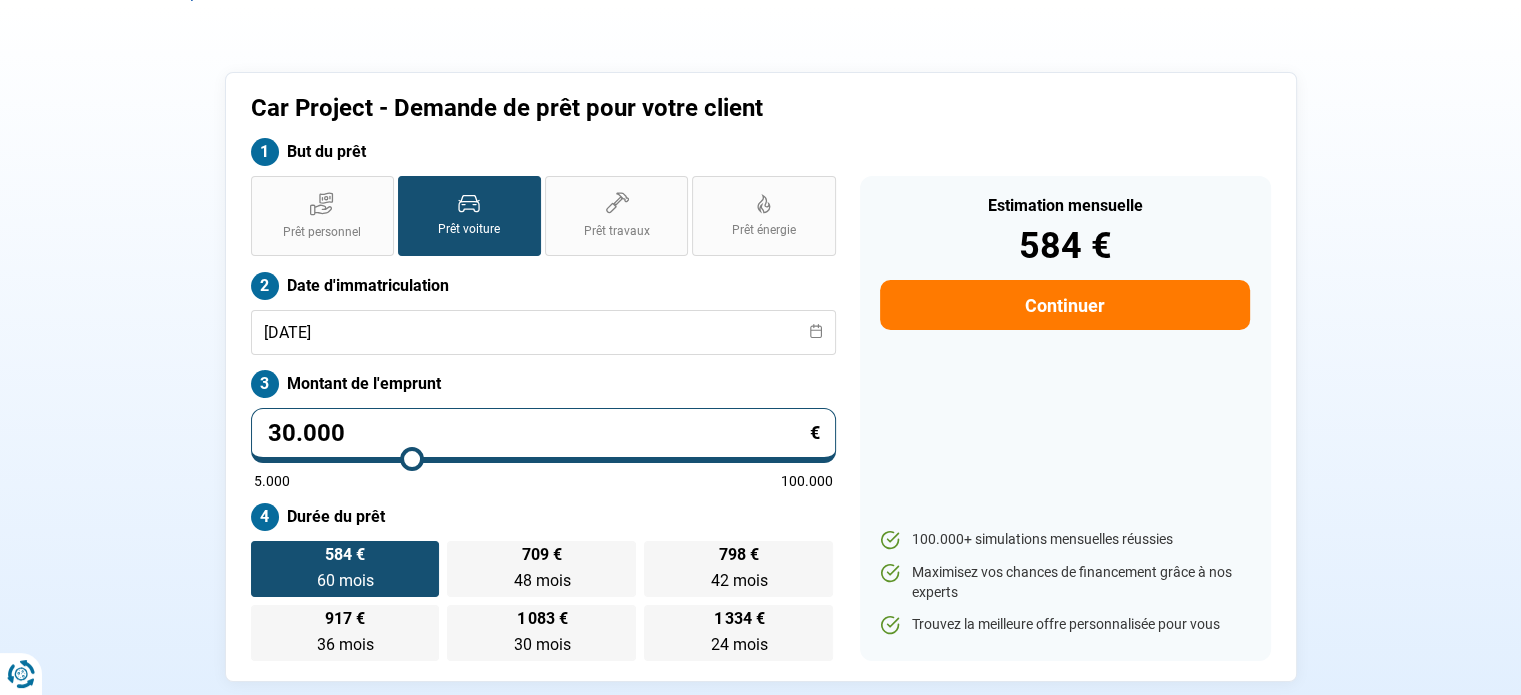 type on "59.250" 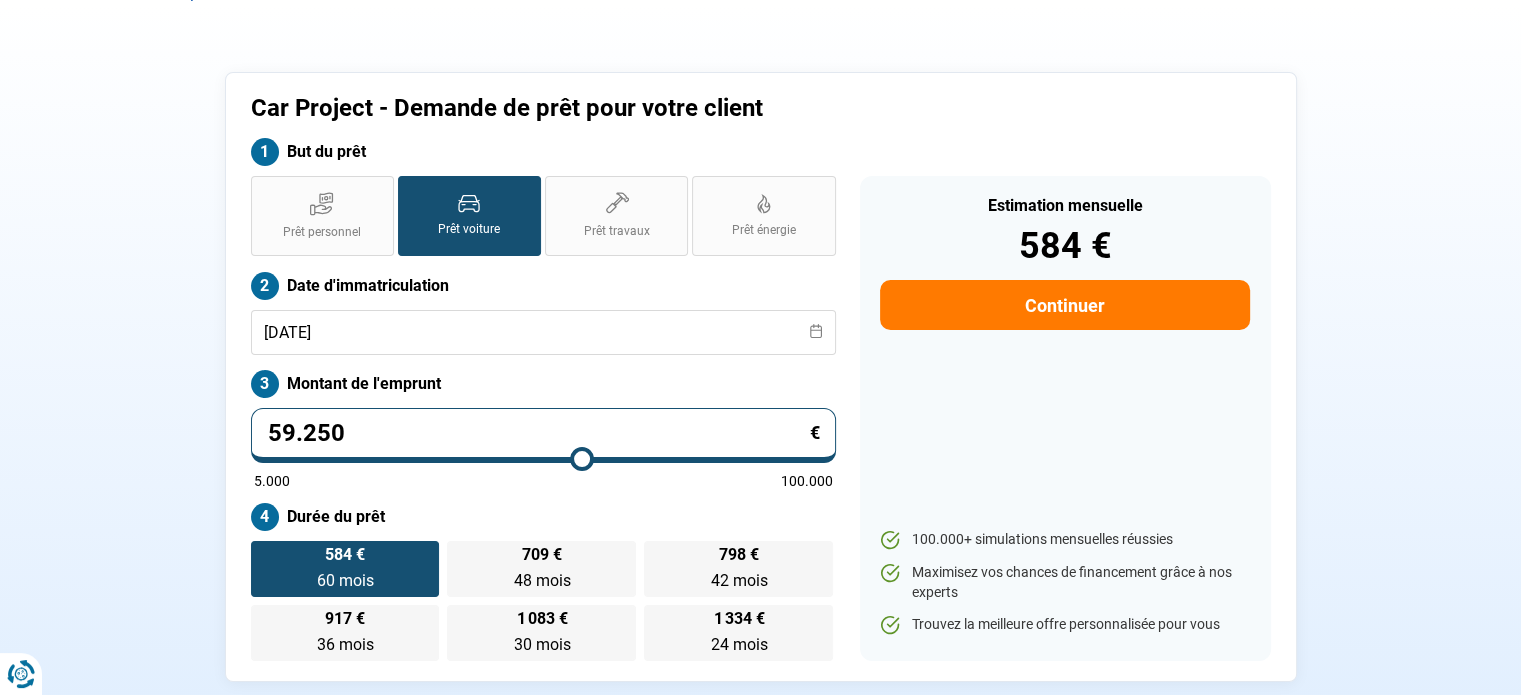 type on "59250" 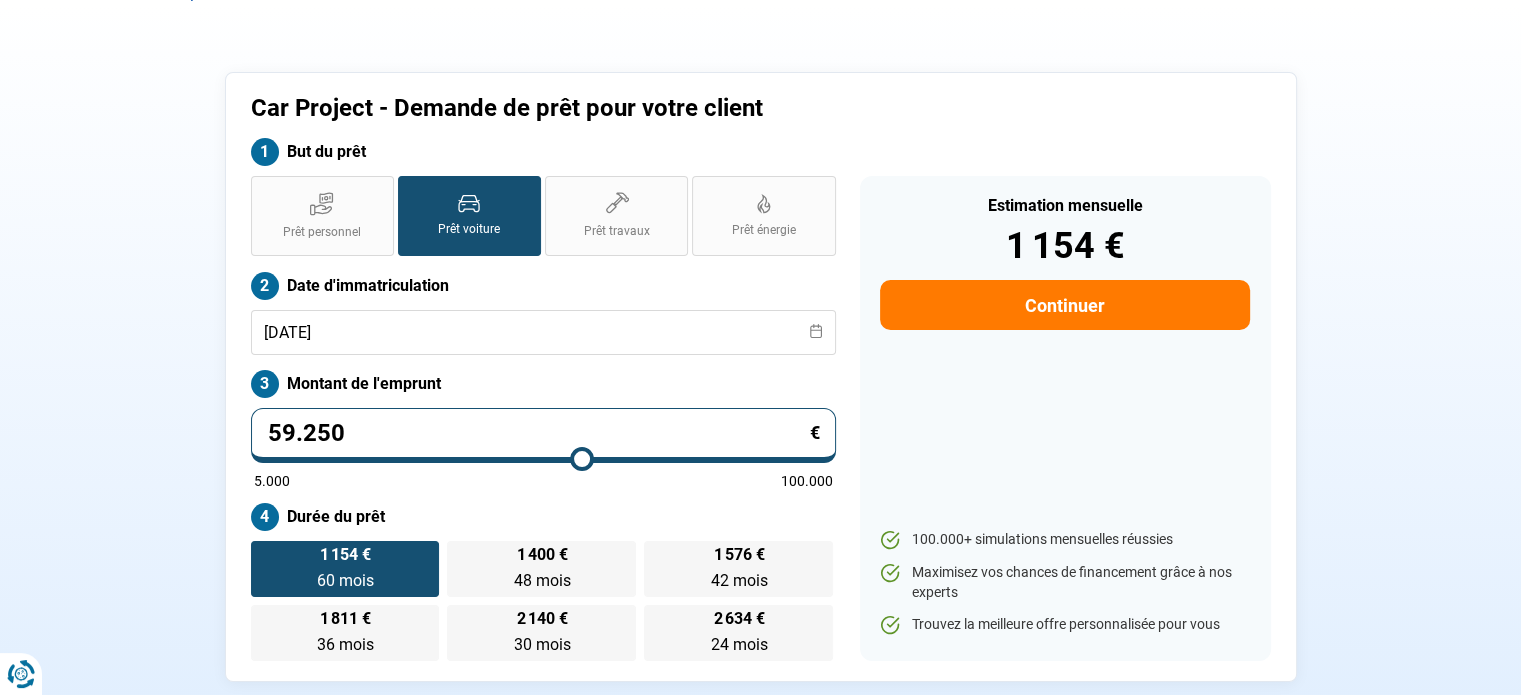 scroll, scrollTop: 4, scrollLeft: 0, axis: vertical 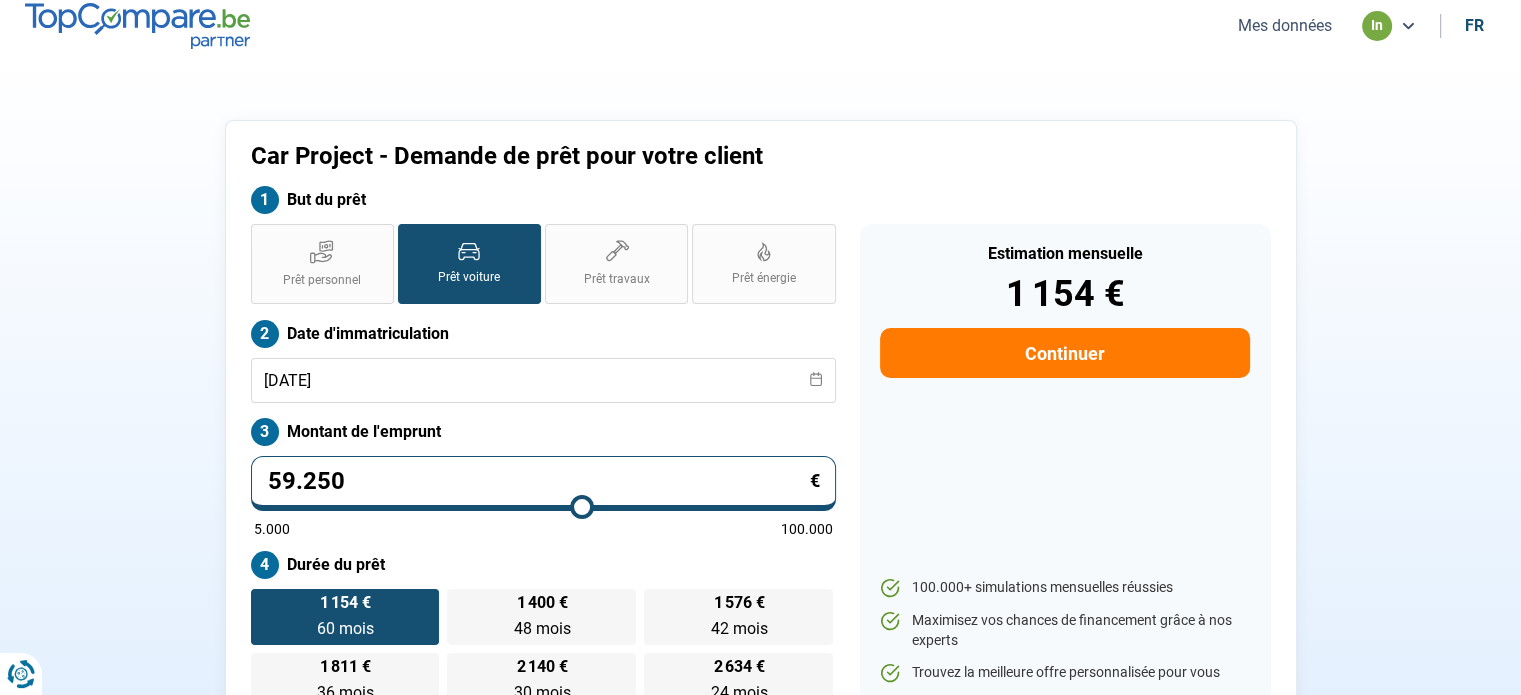 click on "59.250" at bounding box center [543, 483] 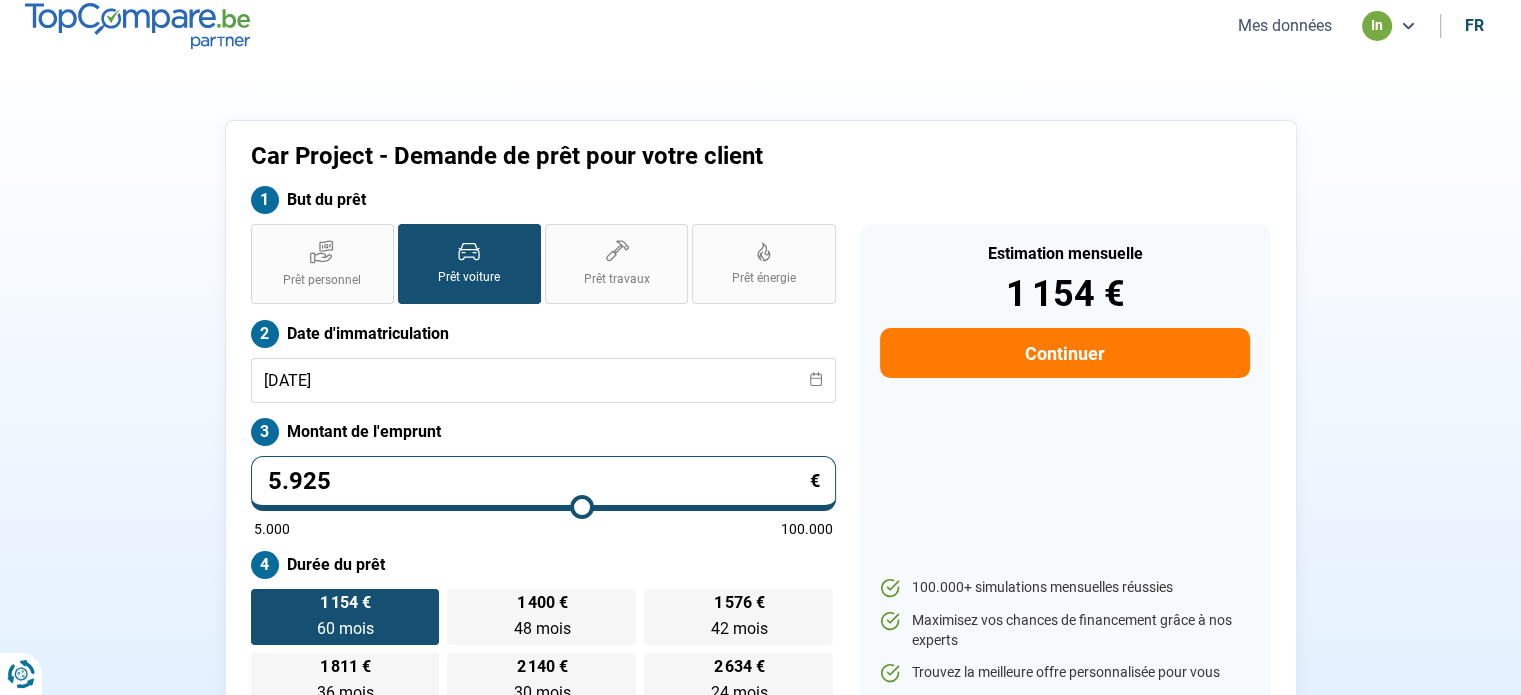 type on "6000" 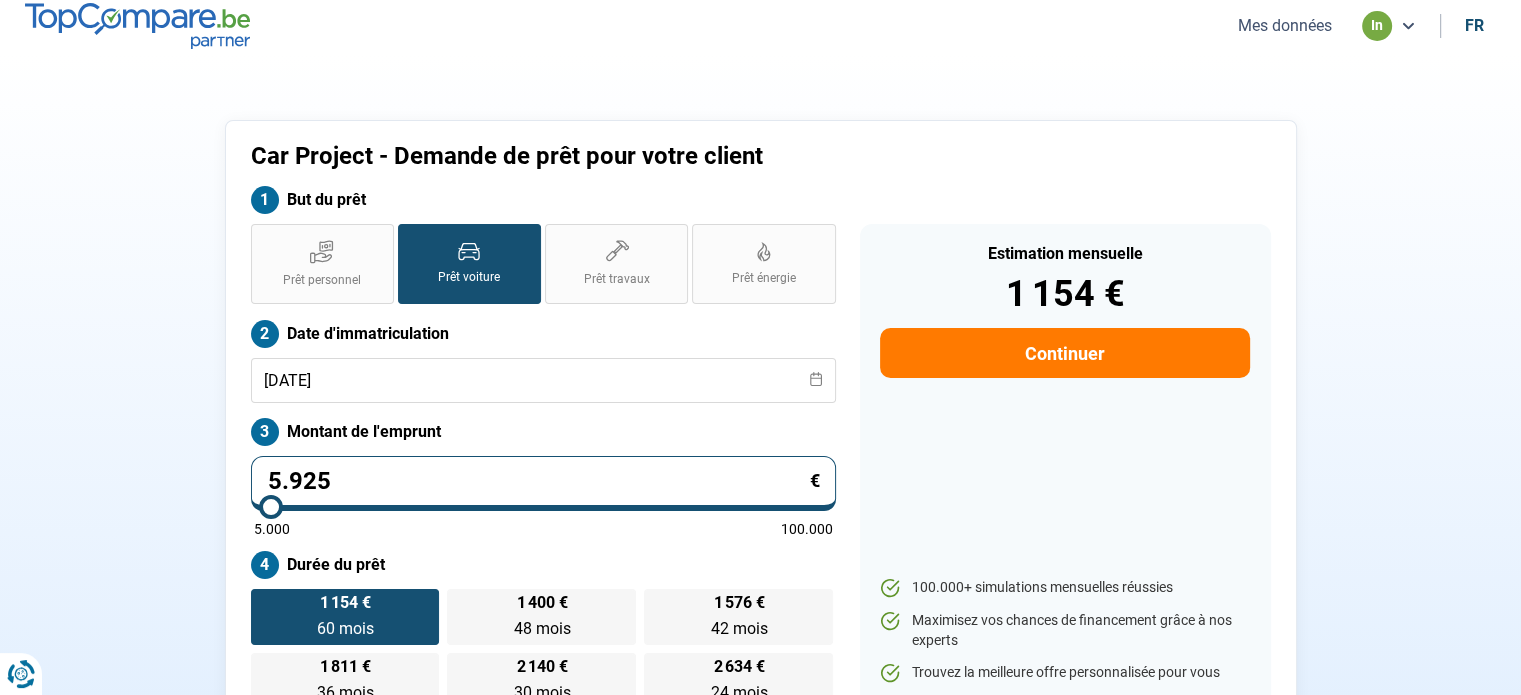 type on "592" 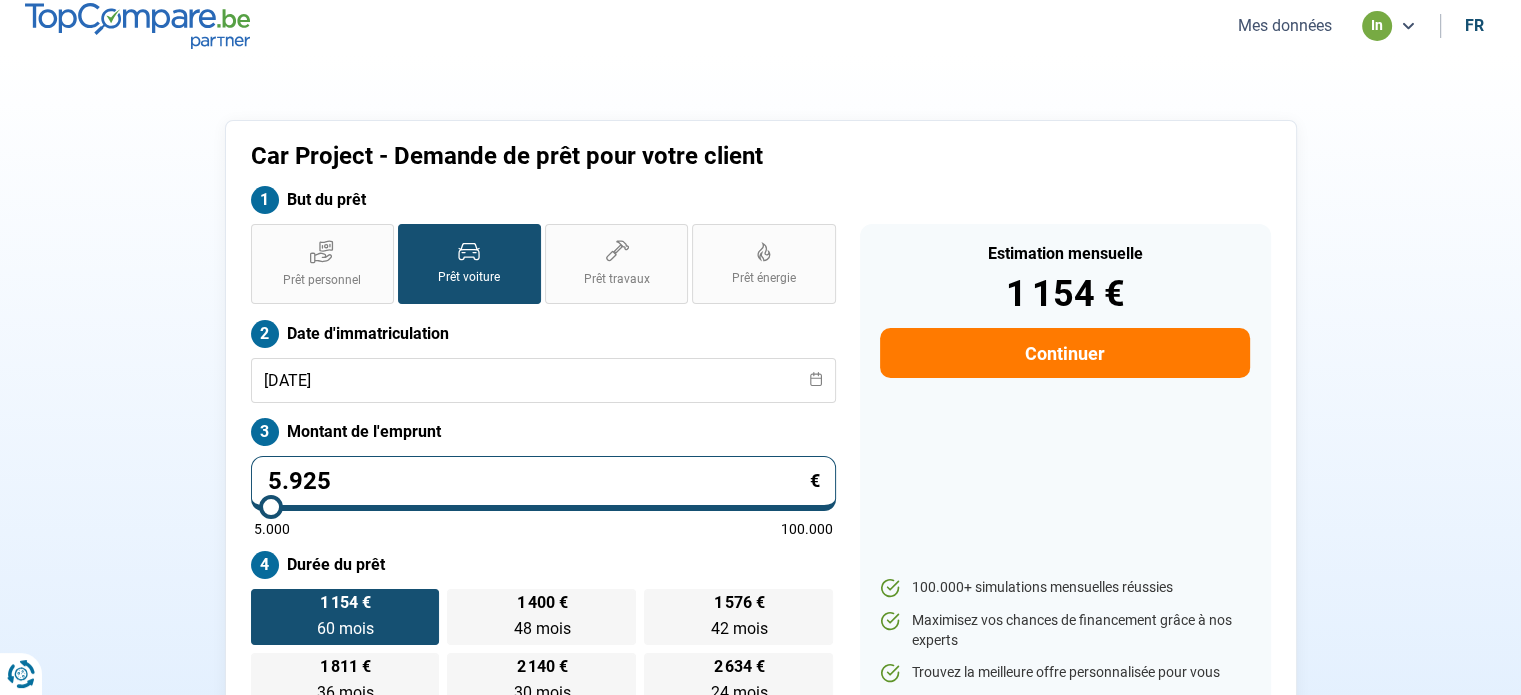 type on "5000" 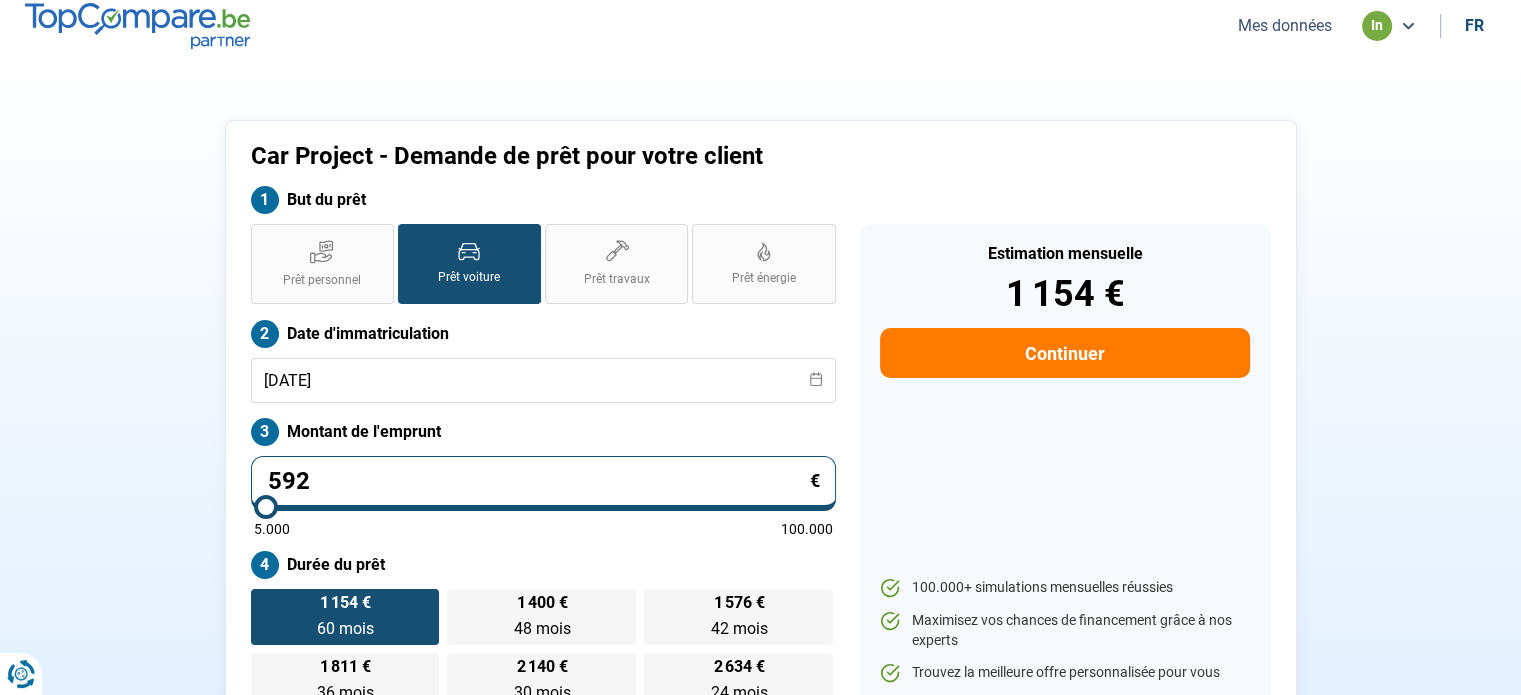 type on "59" 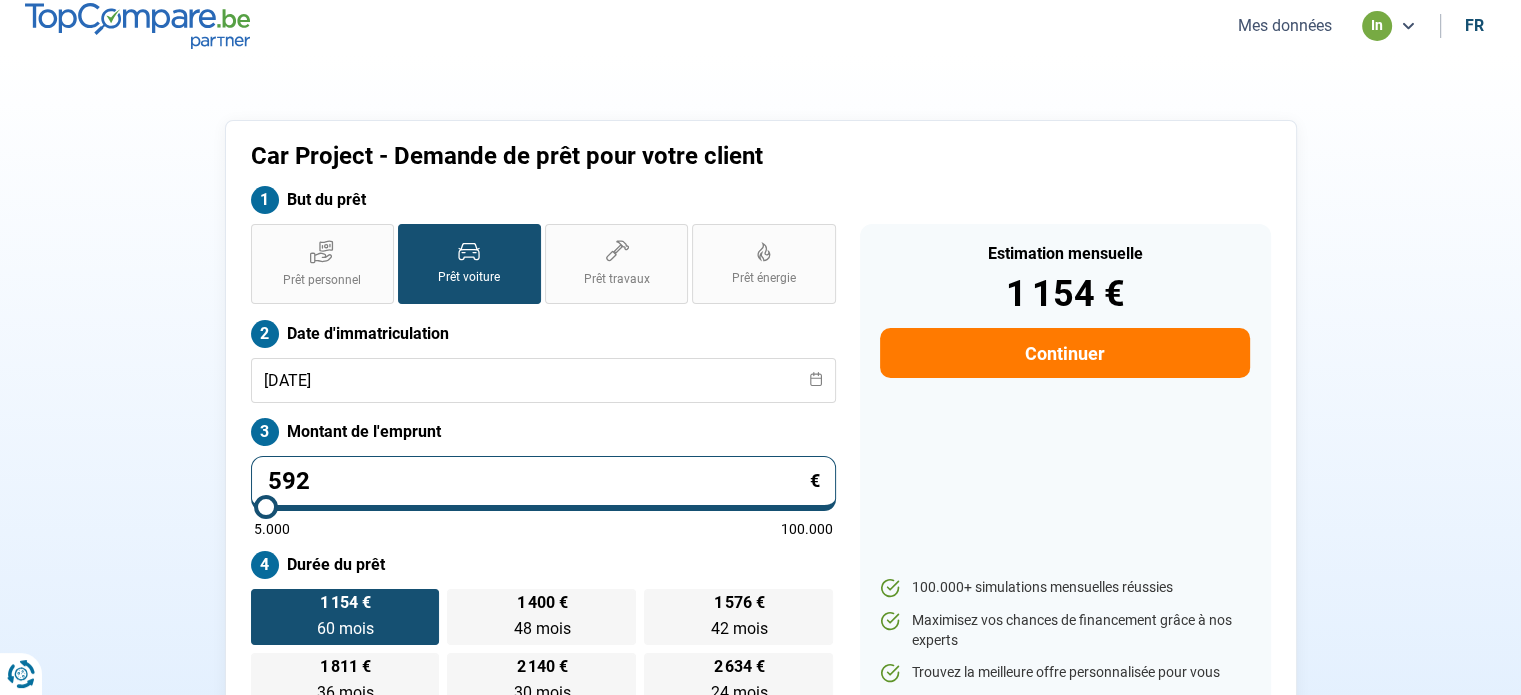 type on "5000" 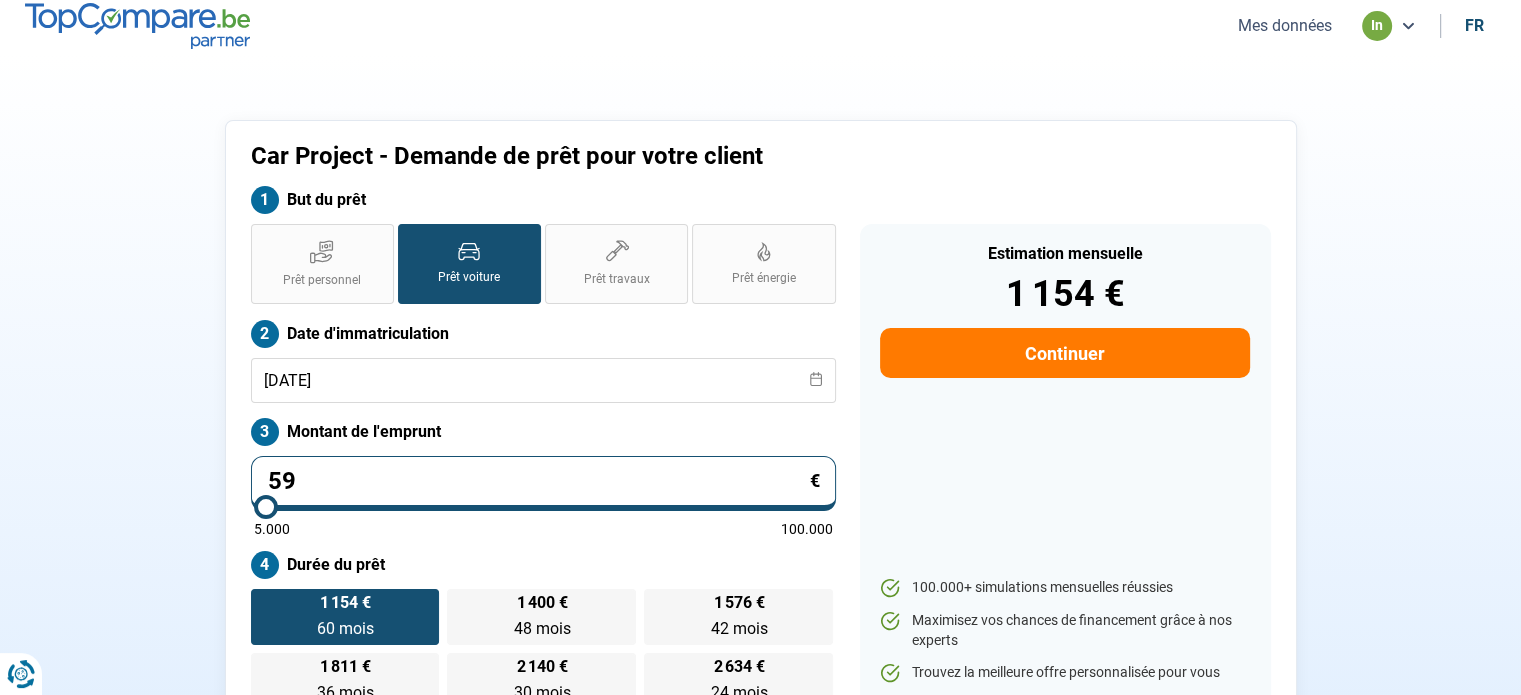 type on "5" 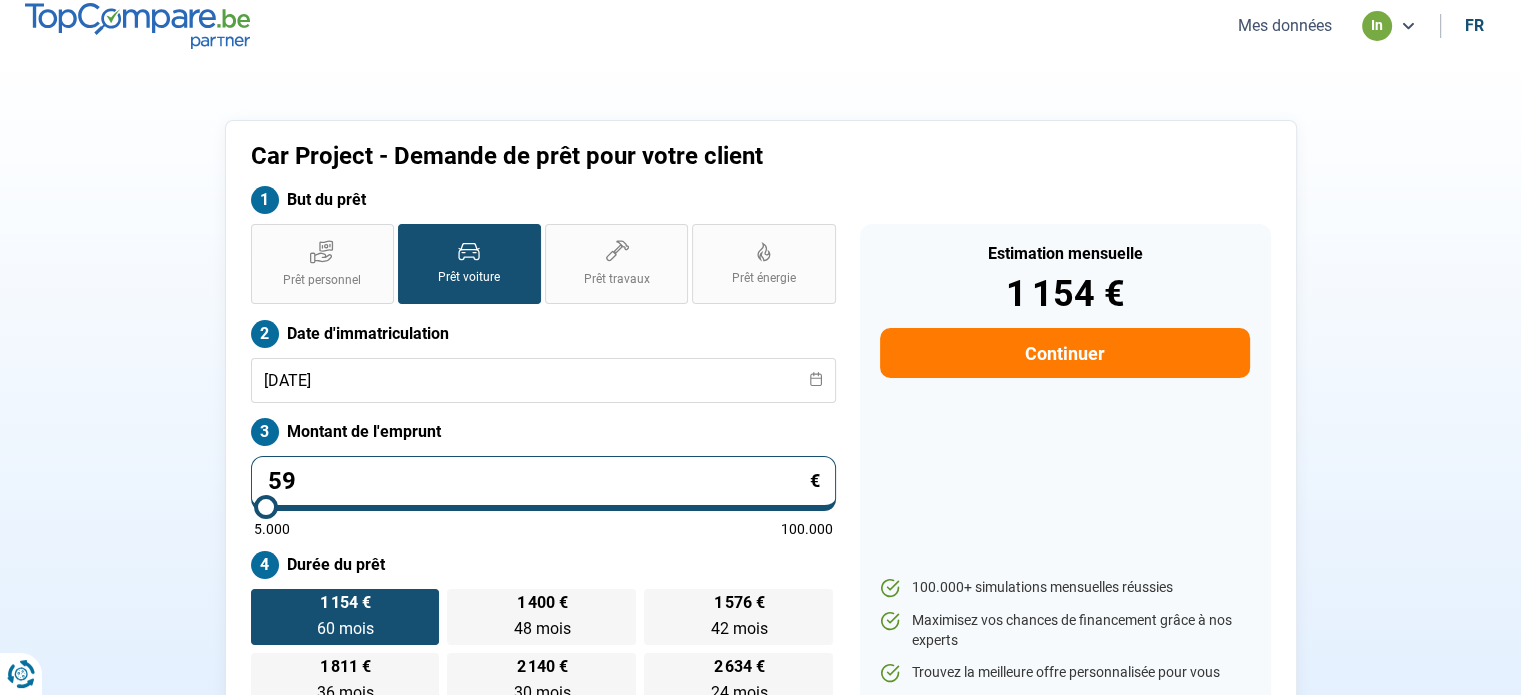 type on "5000" 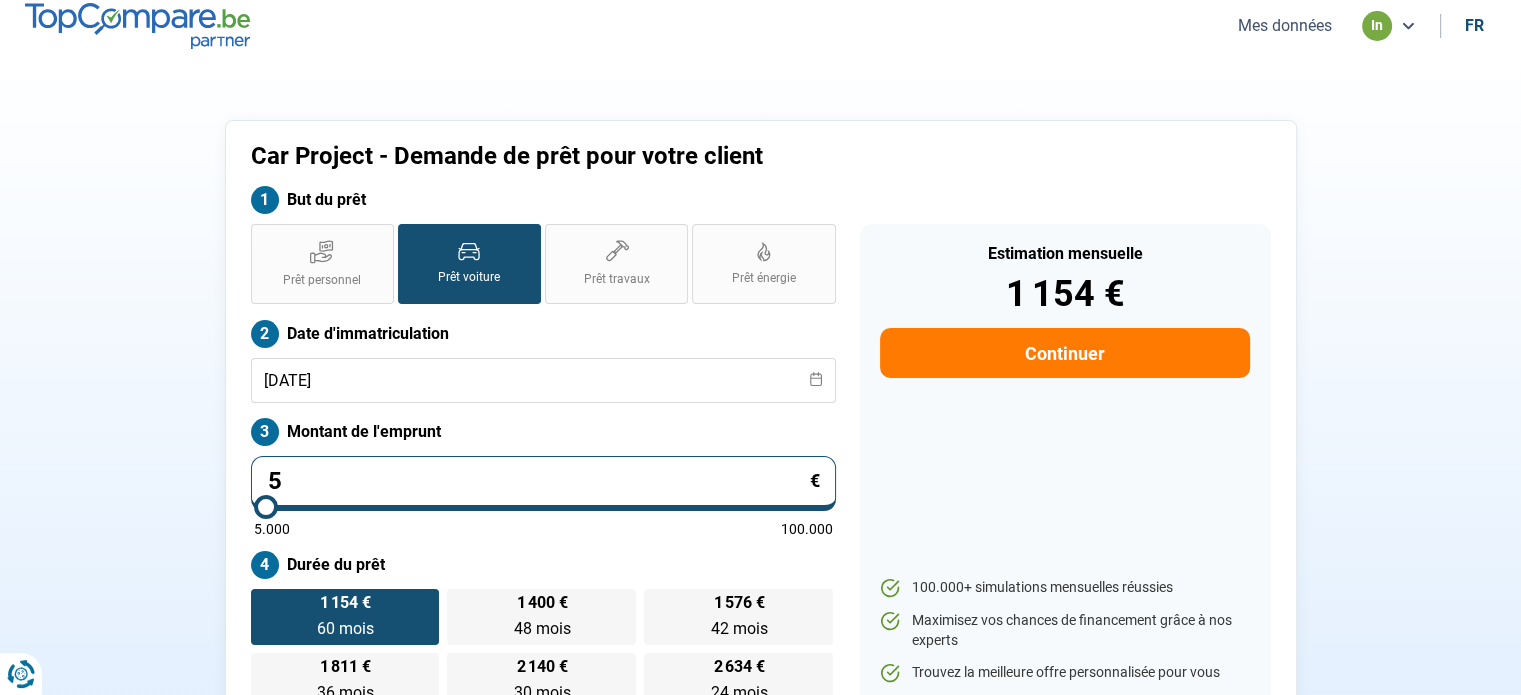 type on "0" 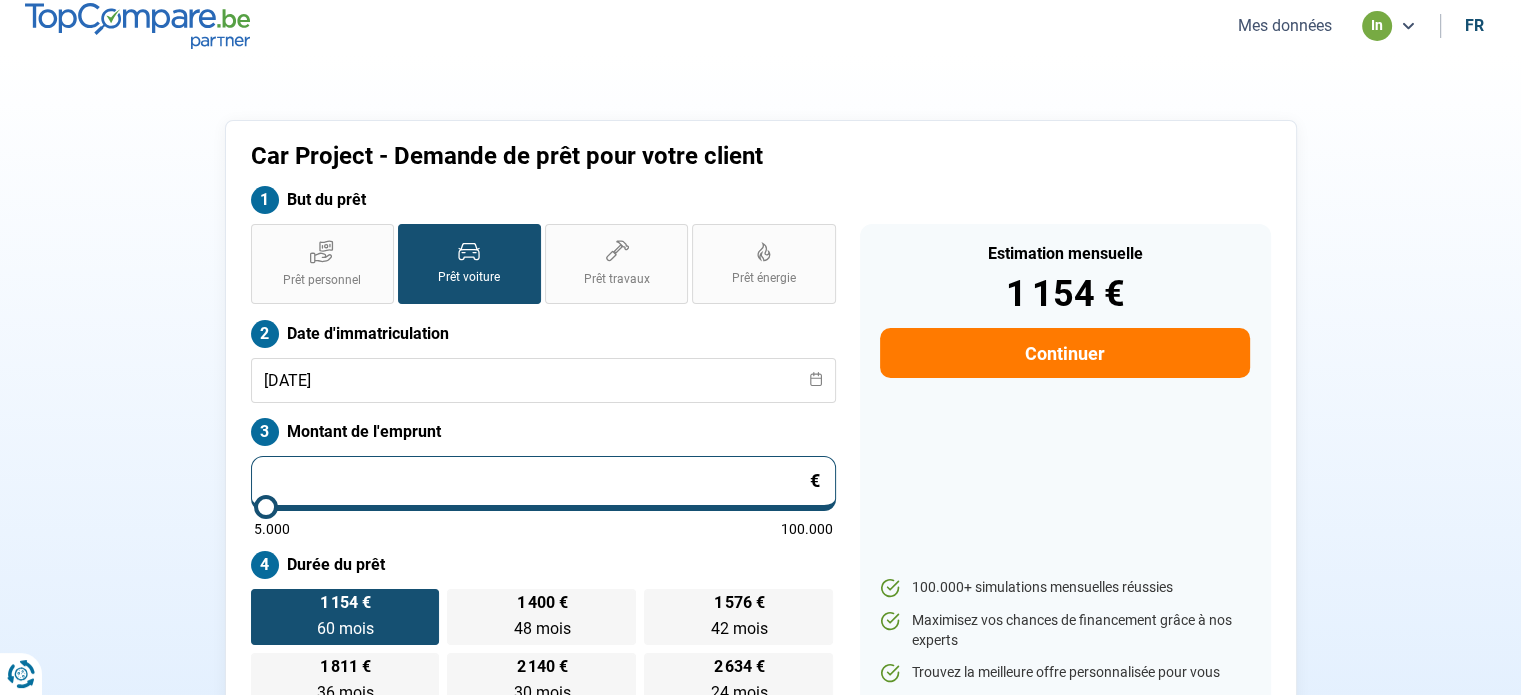 type on "5.000" 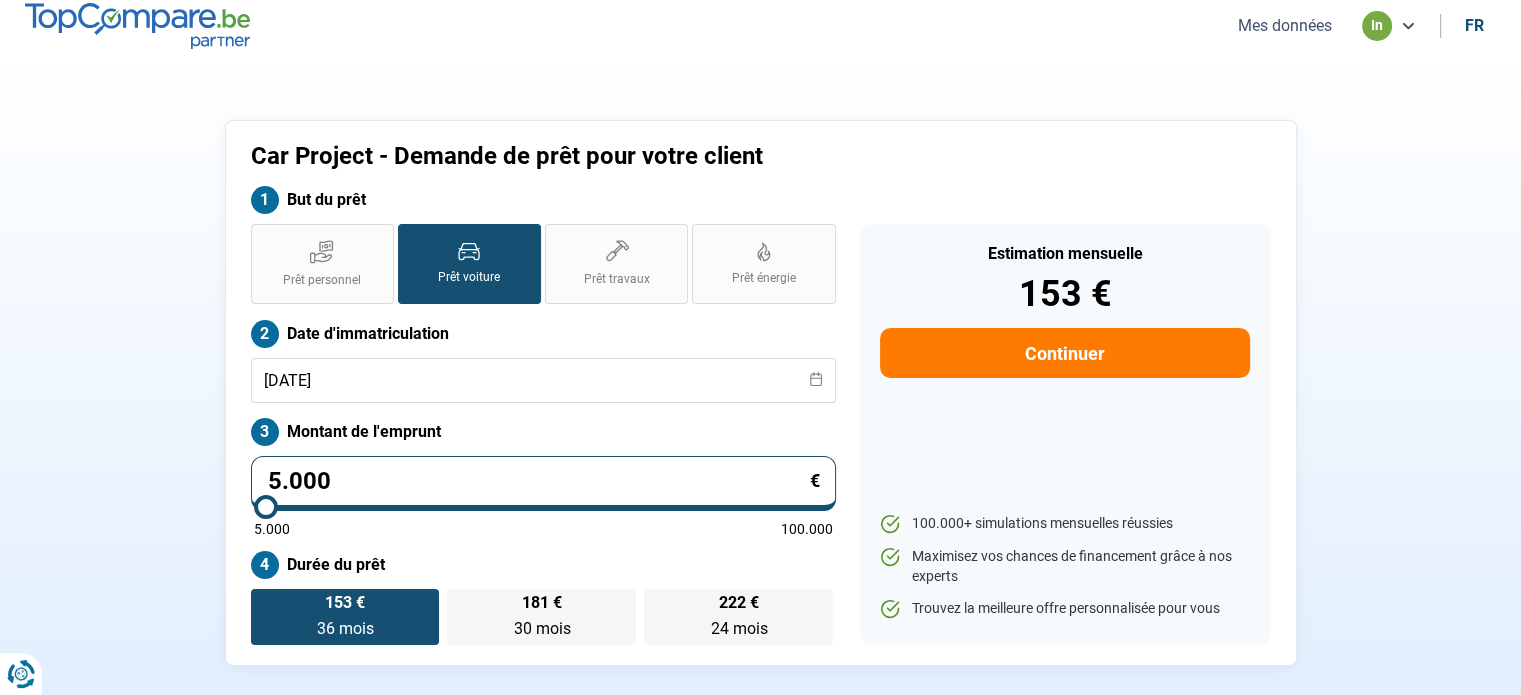 type on "50.008" 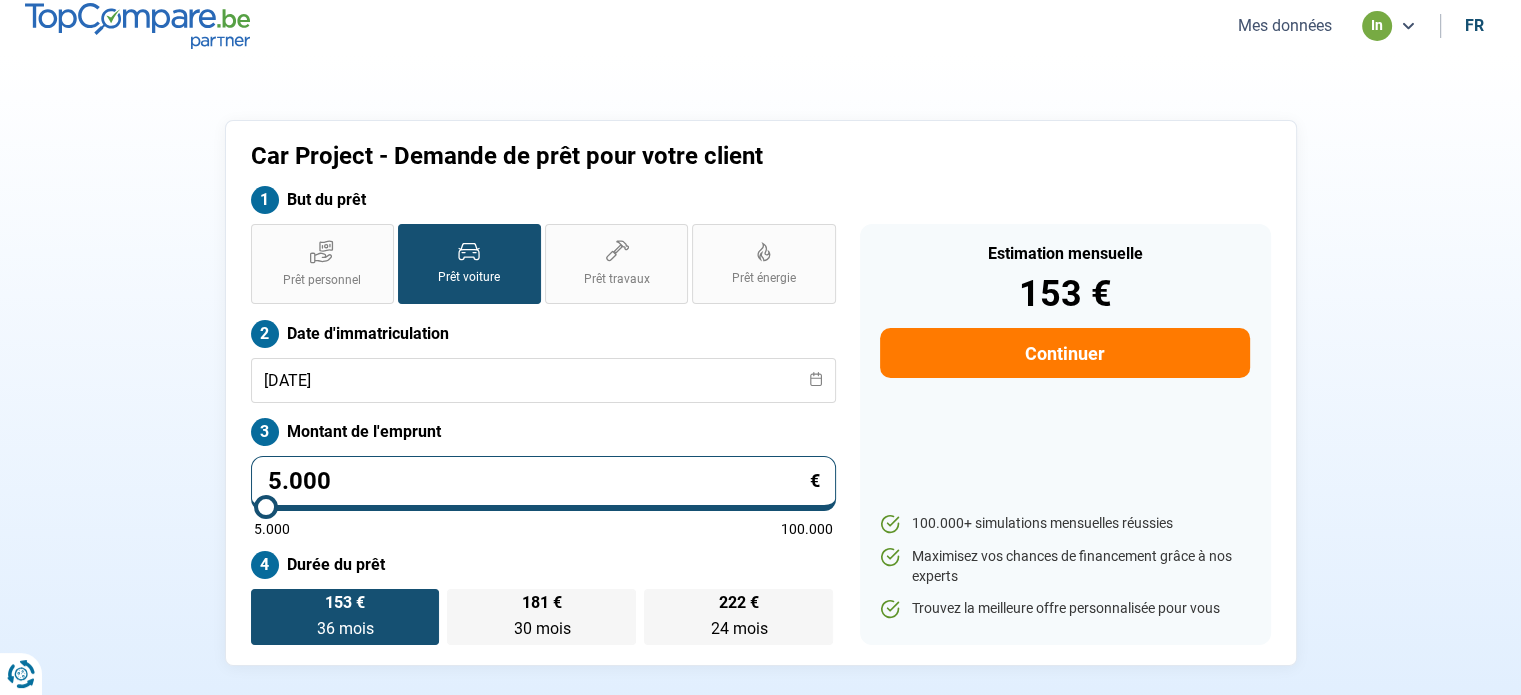 type on "50000" 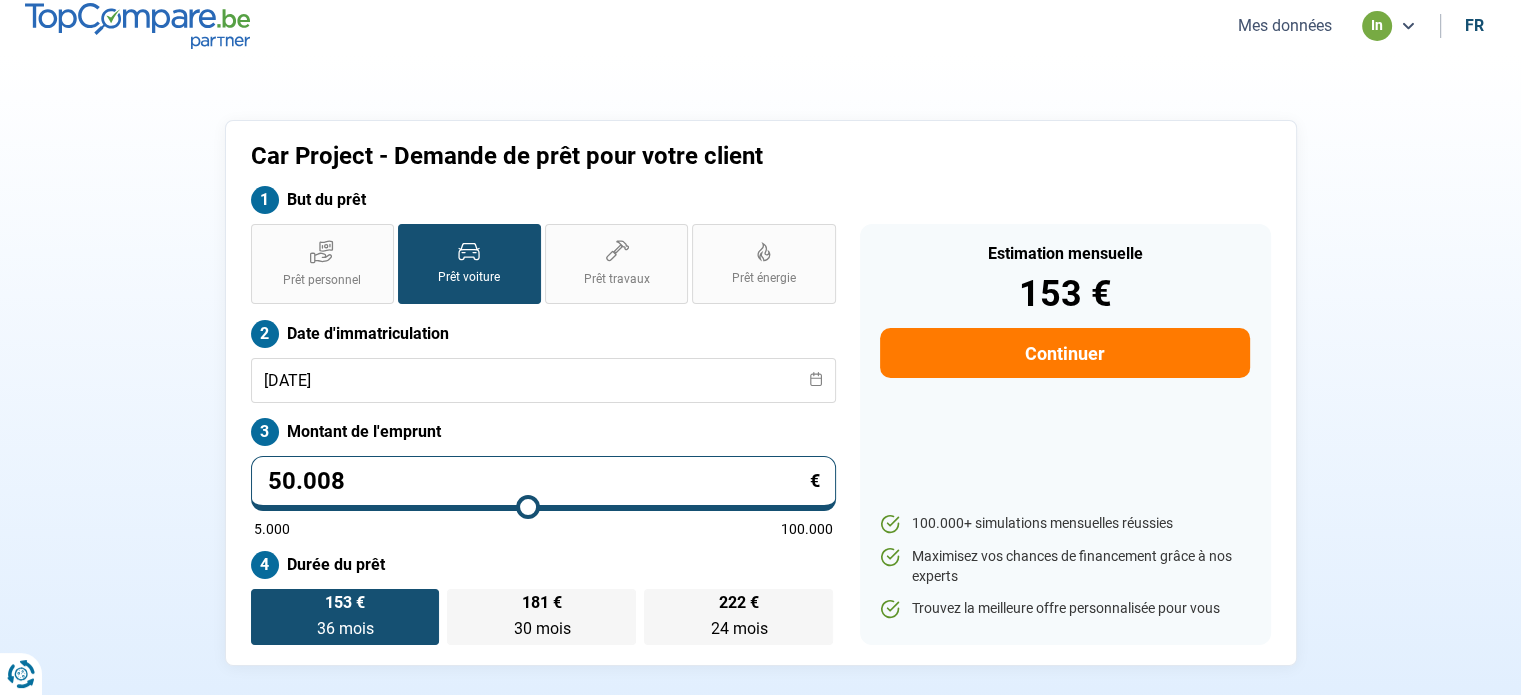 type on "500.080" 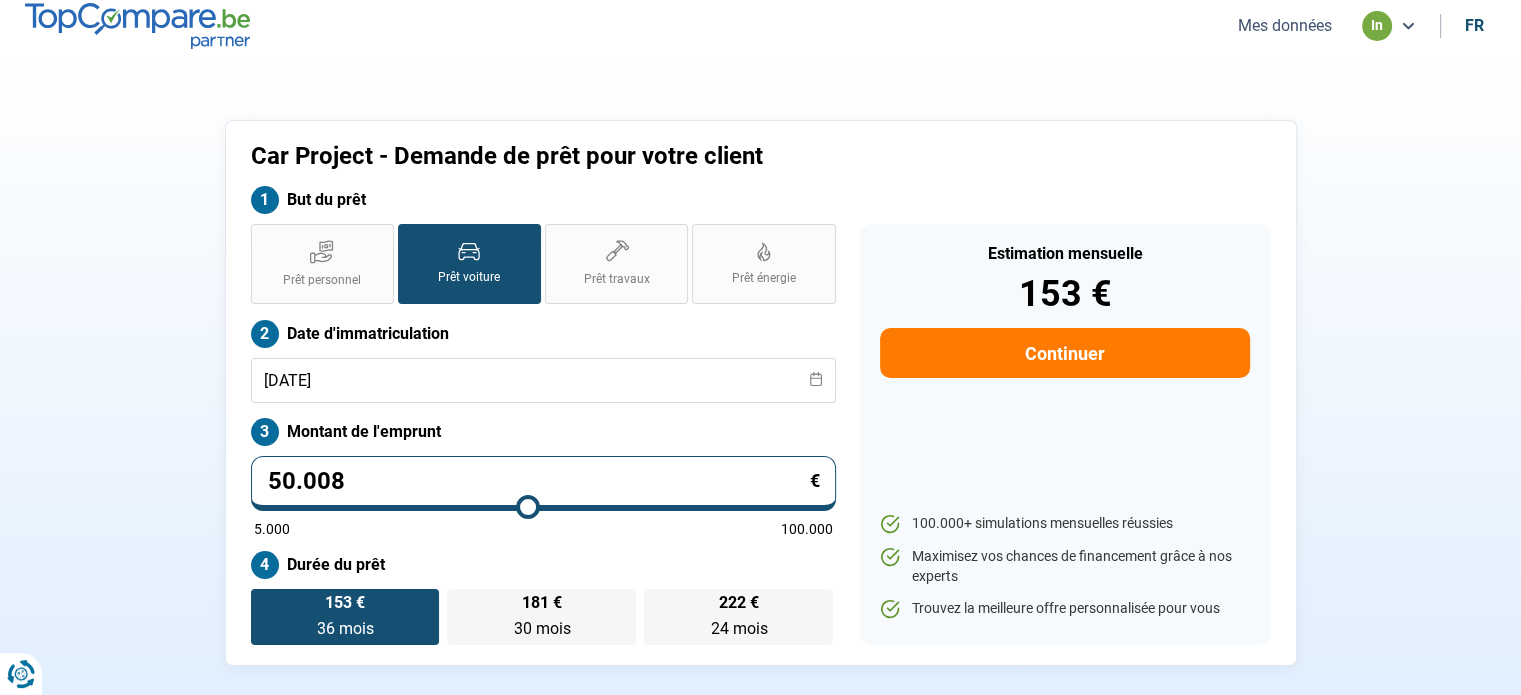 type on "100000" 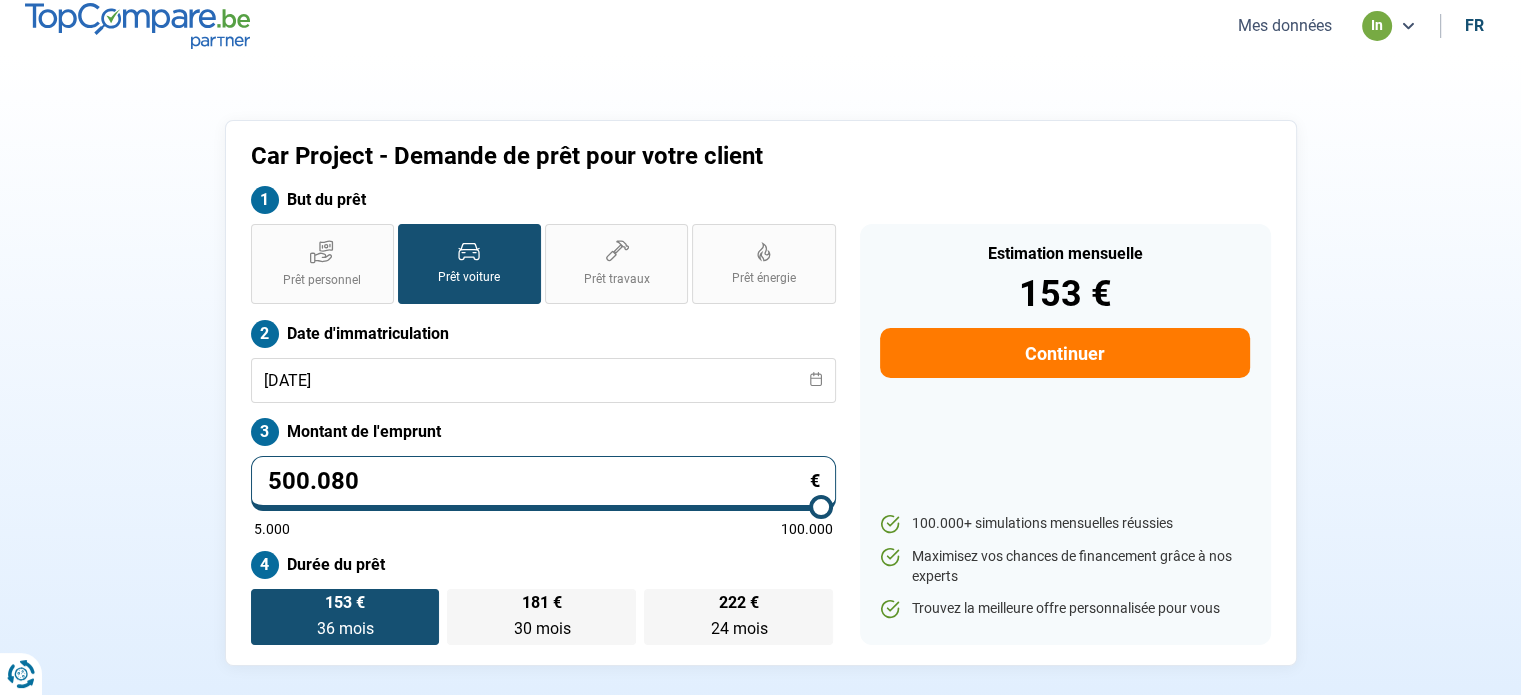 scroll, scrollTop: 0, scrollLeft: 0, axis: both 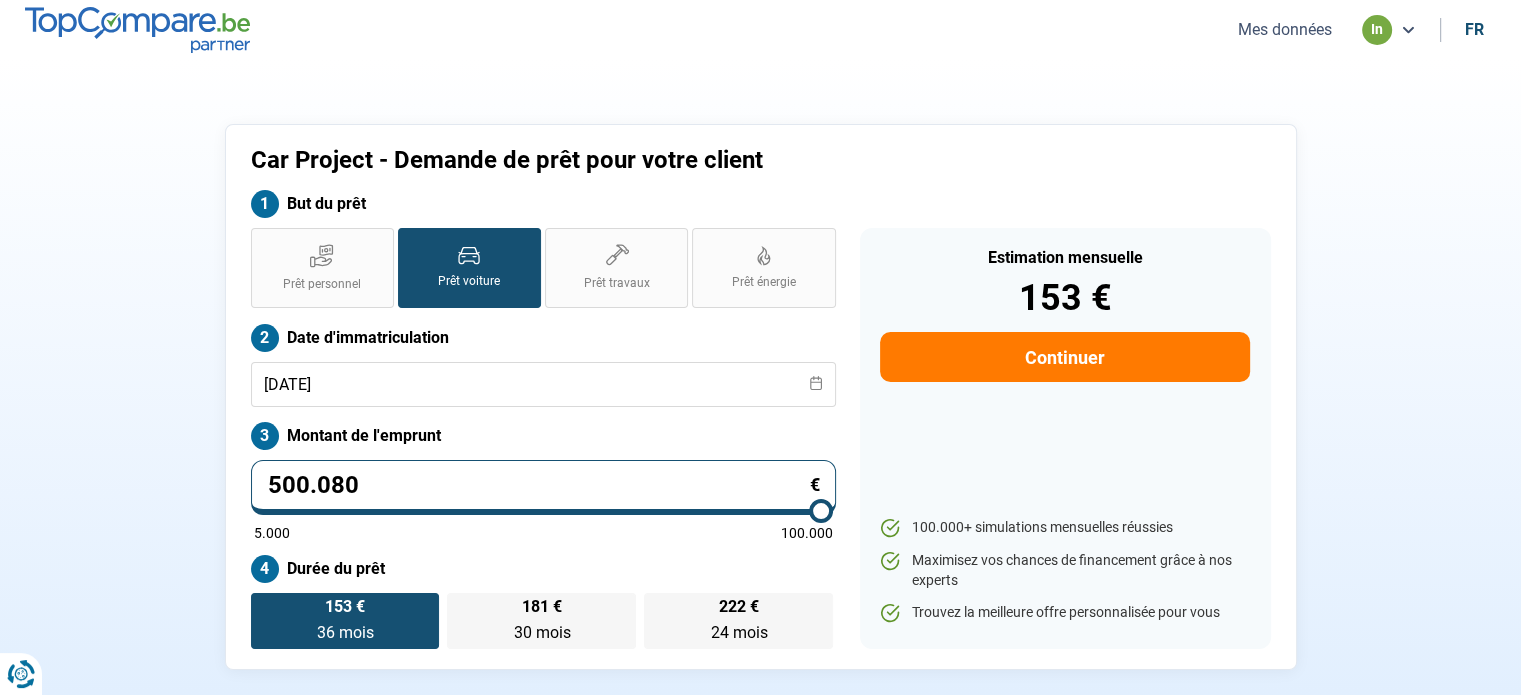 type on "50.008" 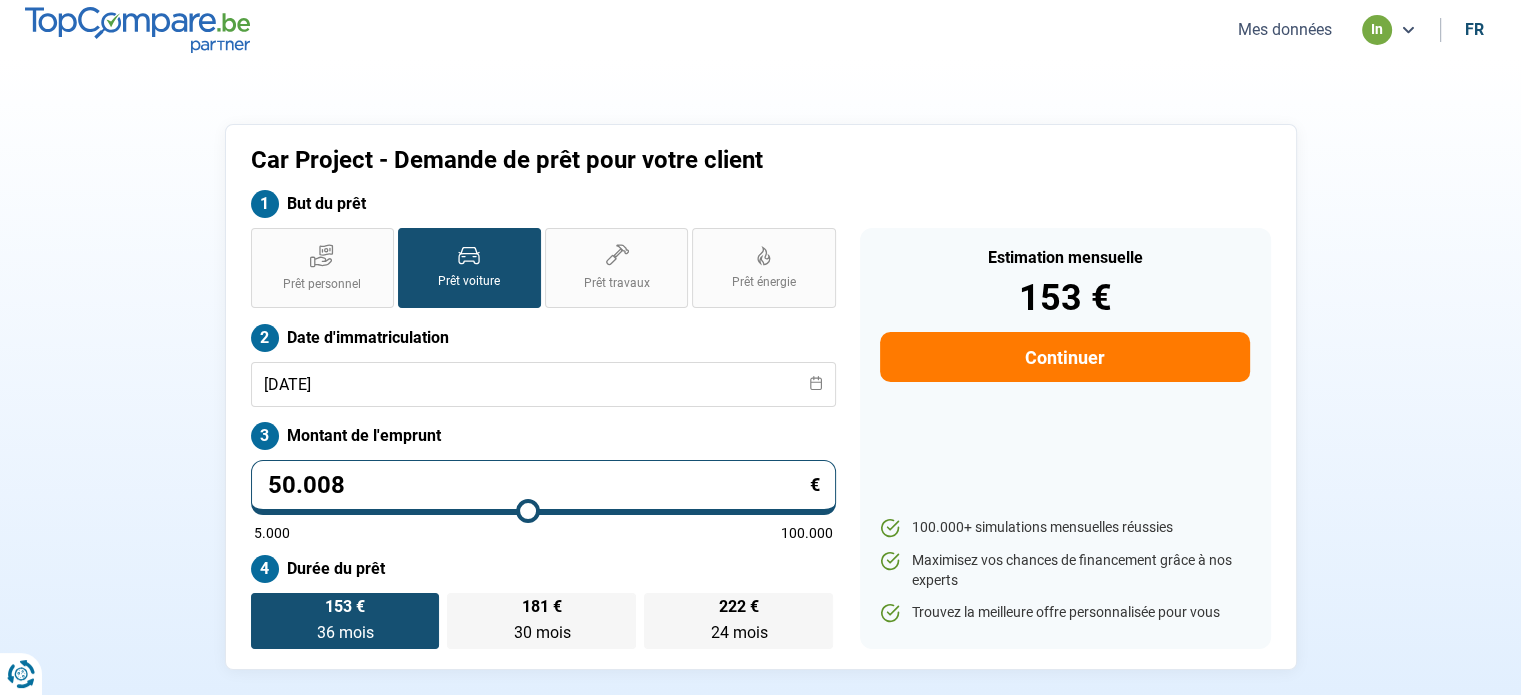 type on "5.000" 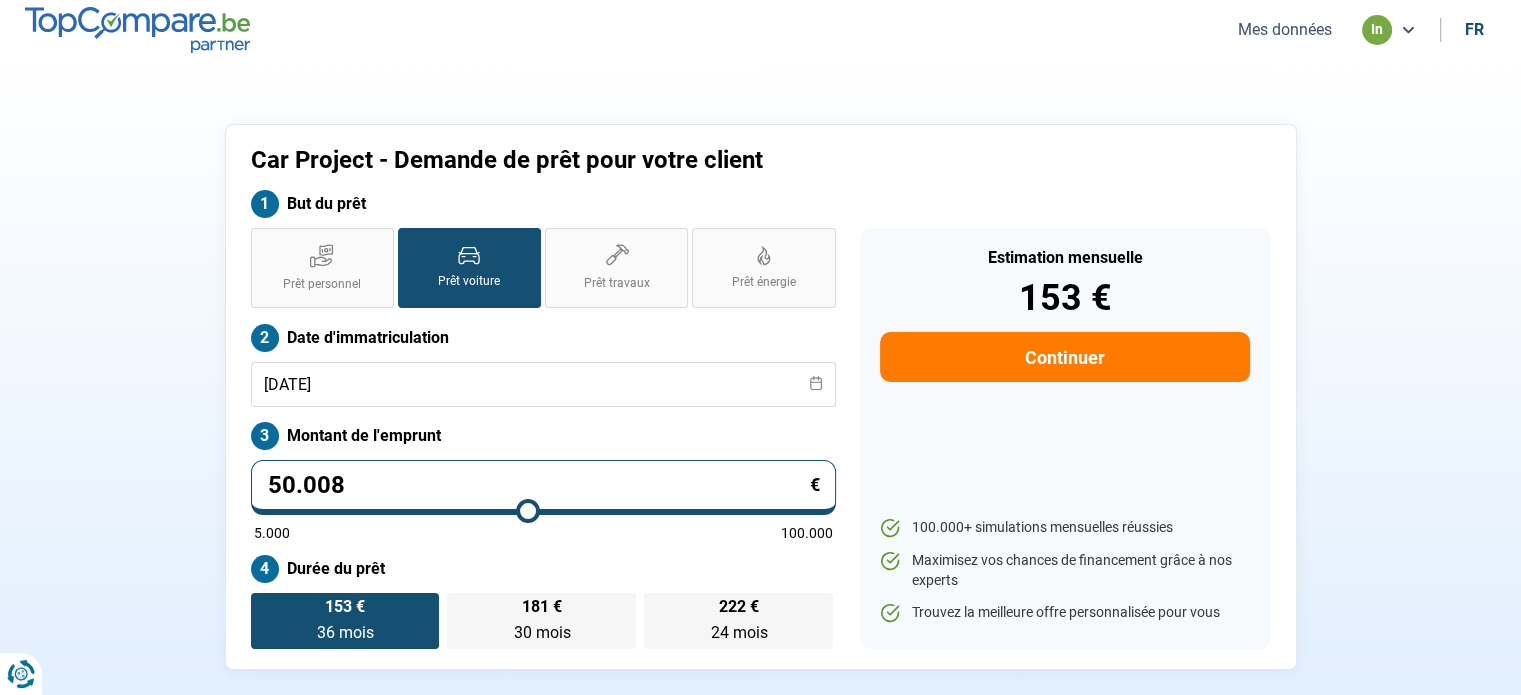 type on "5000" 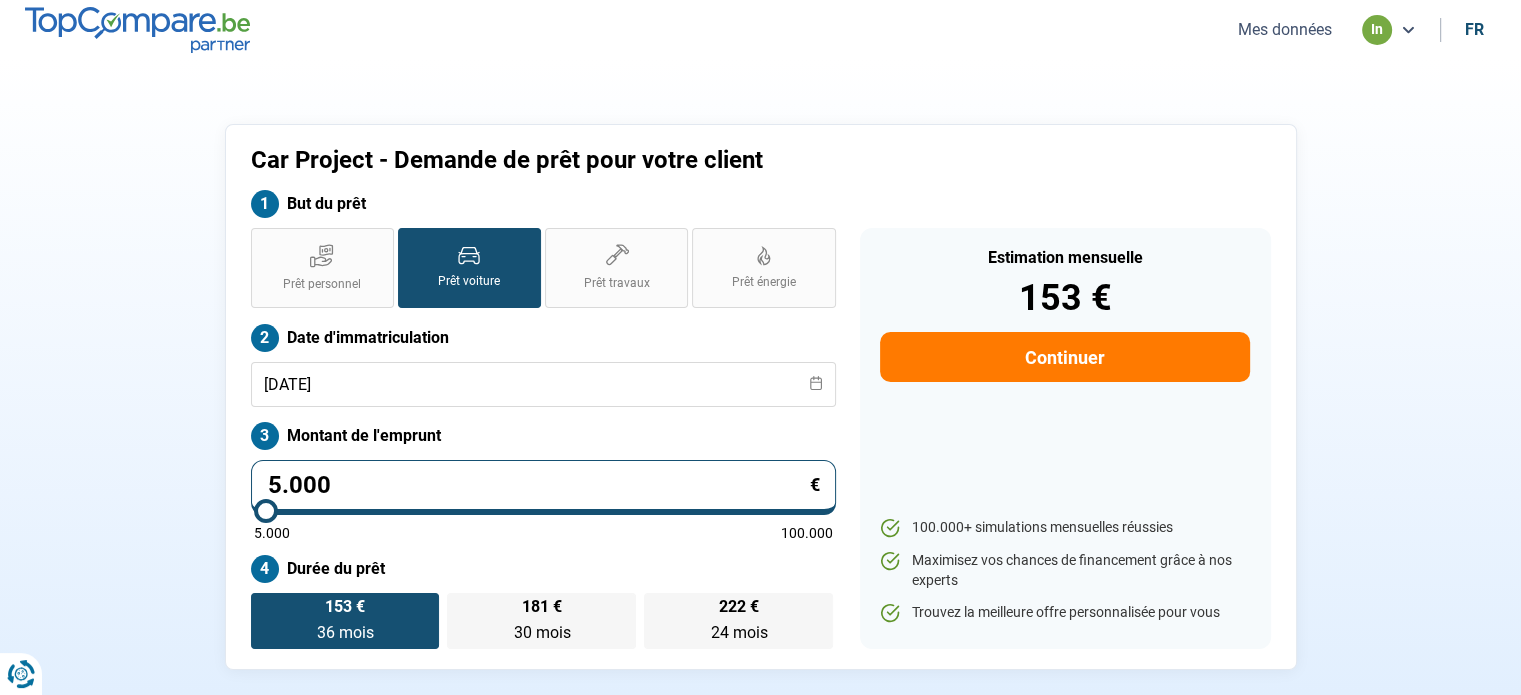 type on "500" 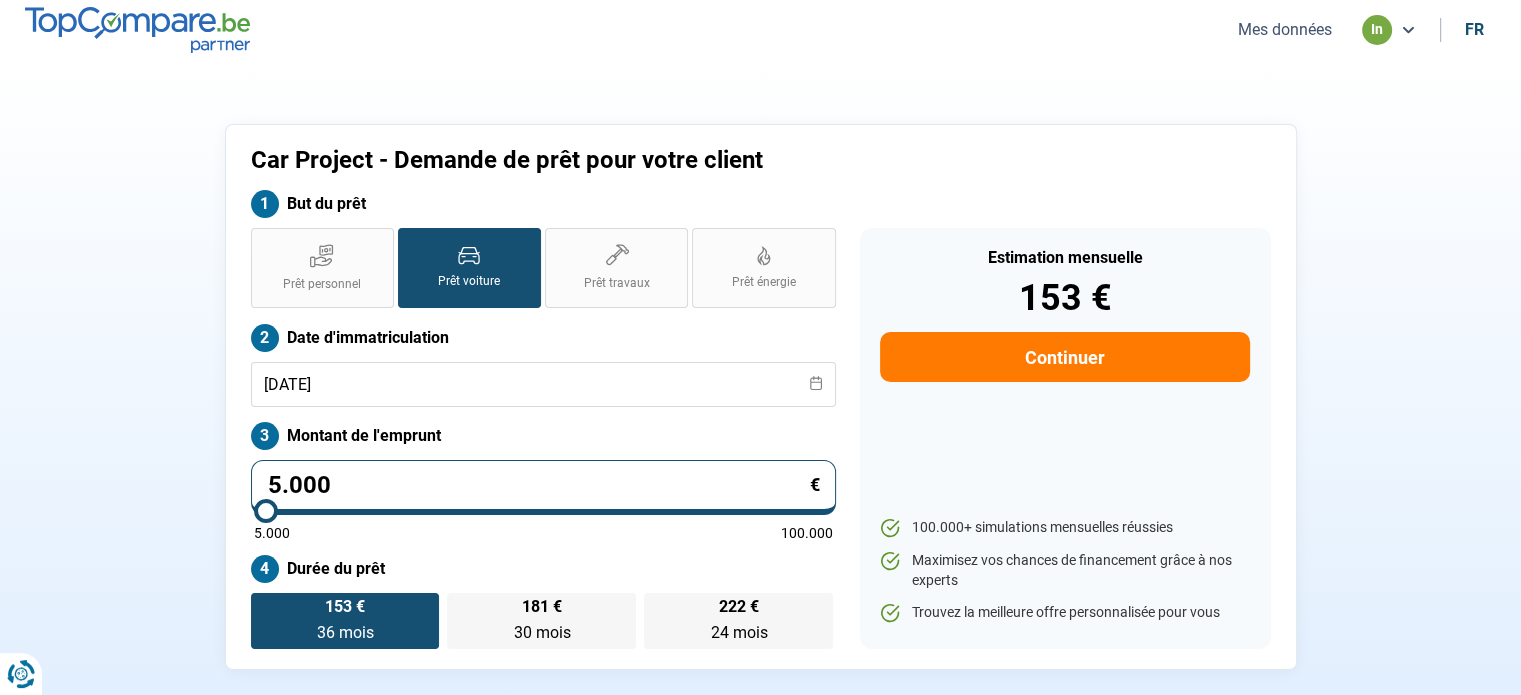type on "5000" 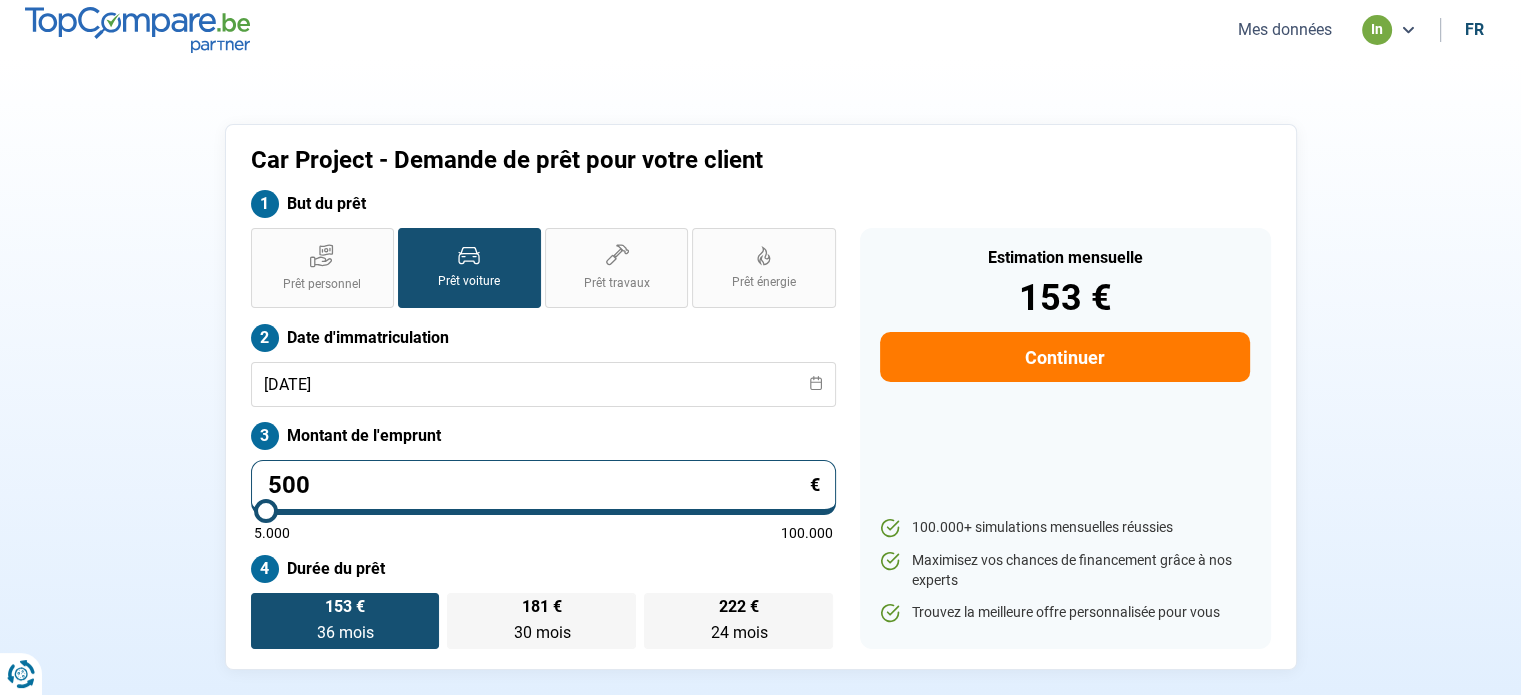 type on "50" 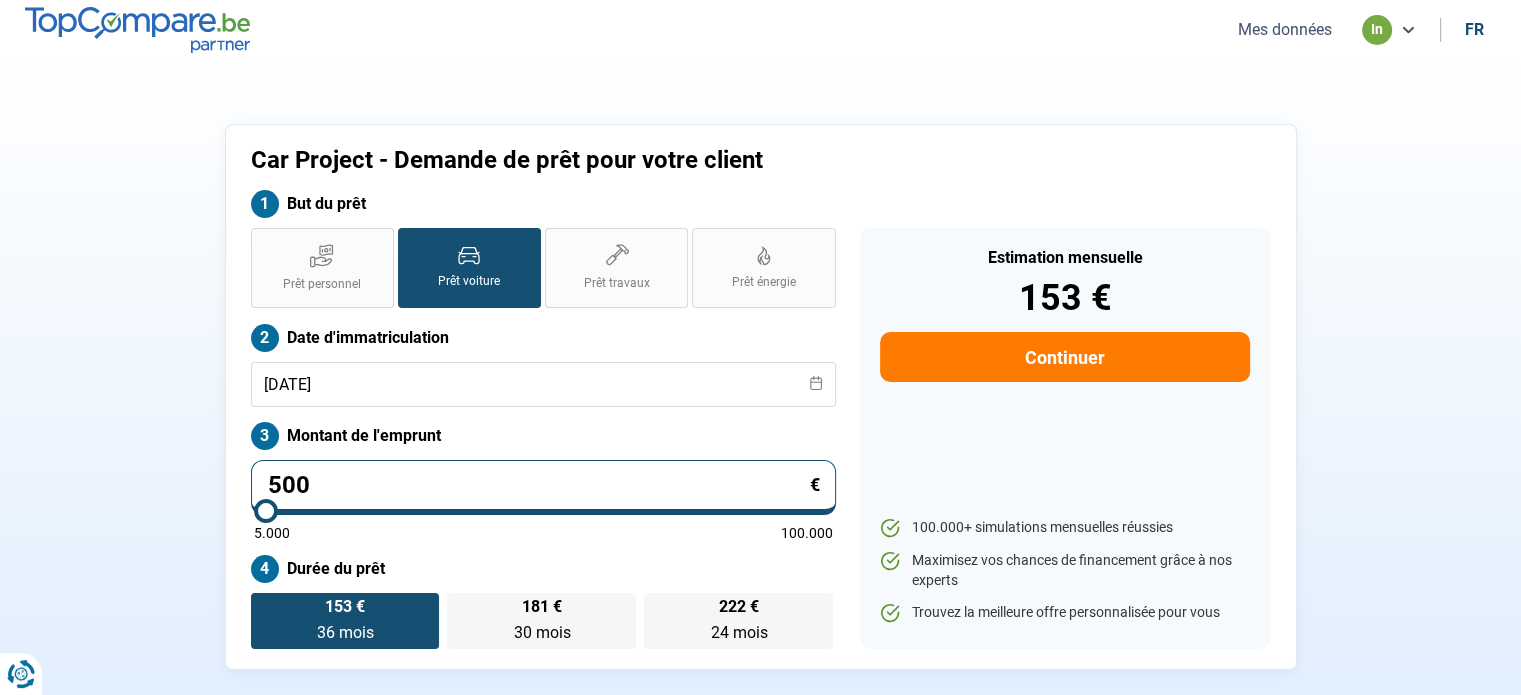 type on "5000" 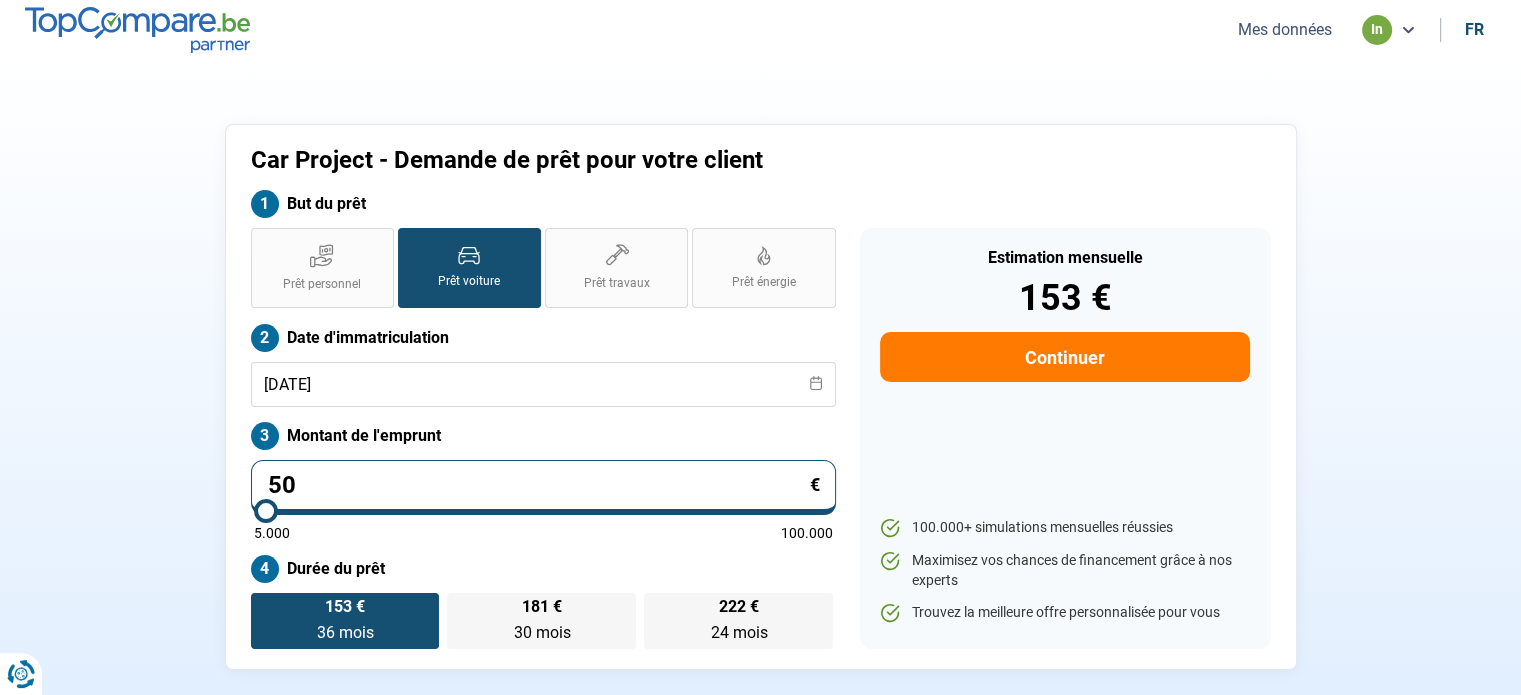 type on "5" 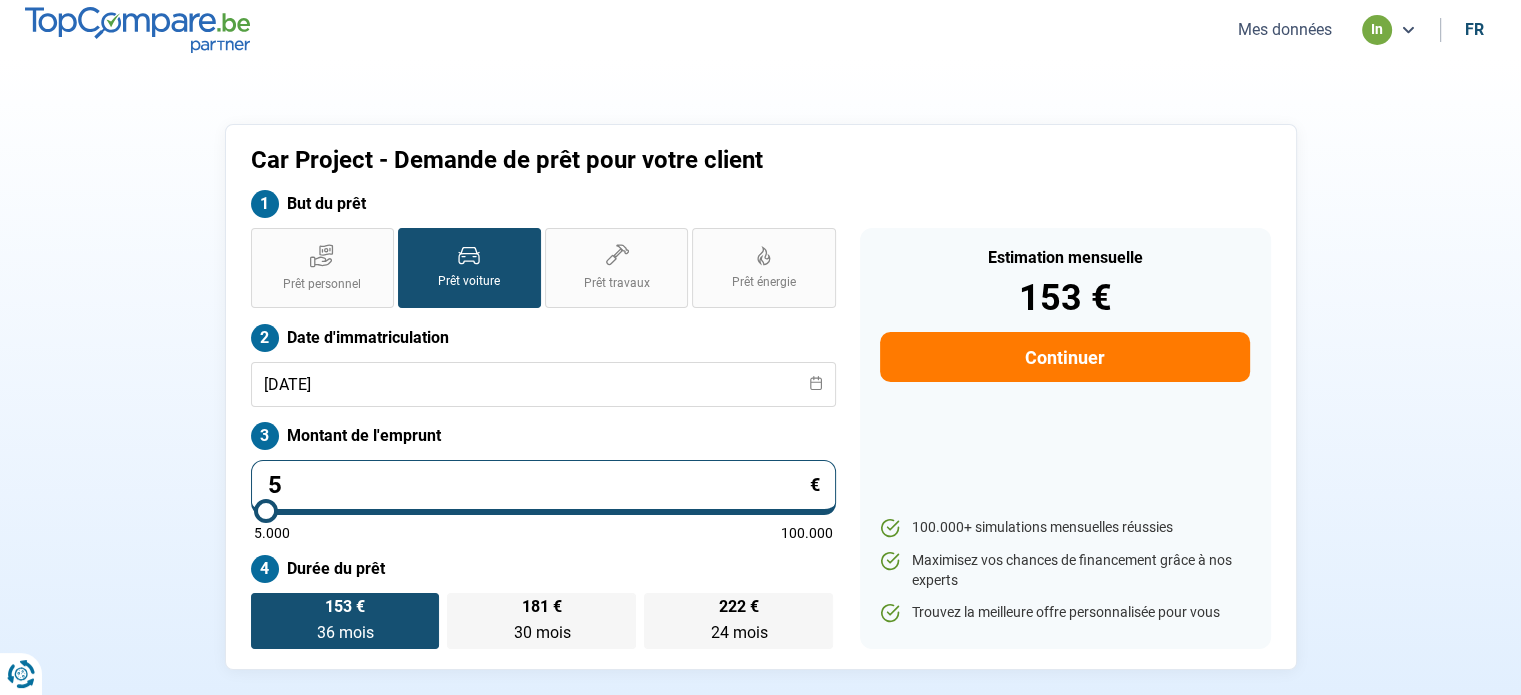 type on "0" 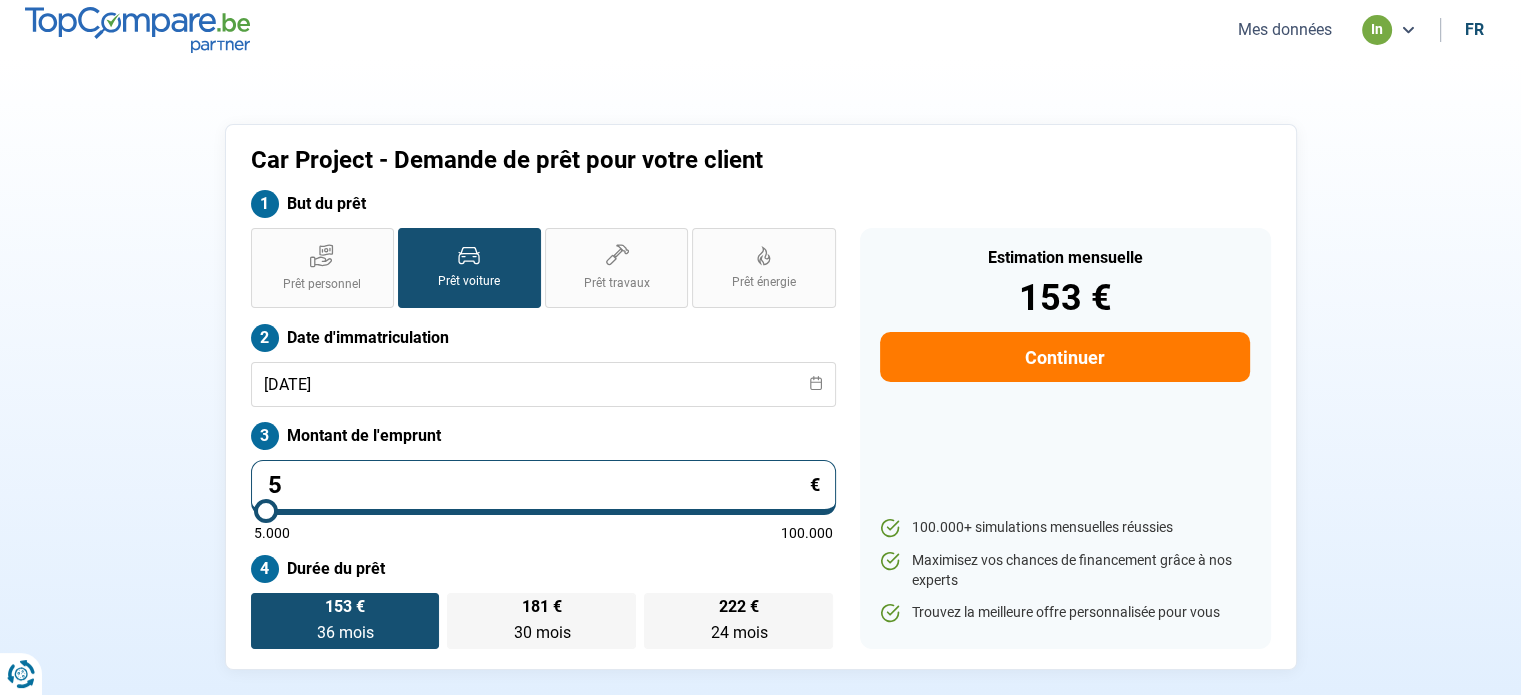 type on "5000" 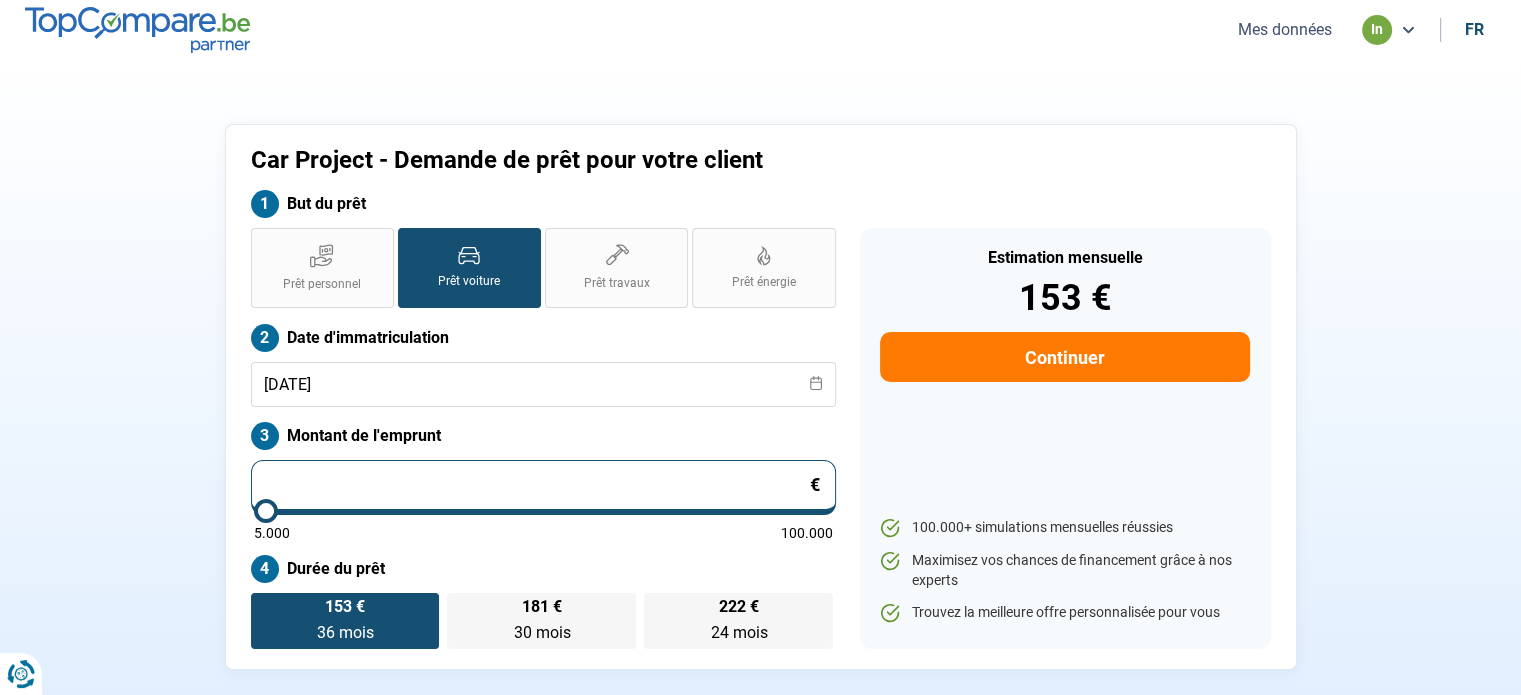 type on "8" 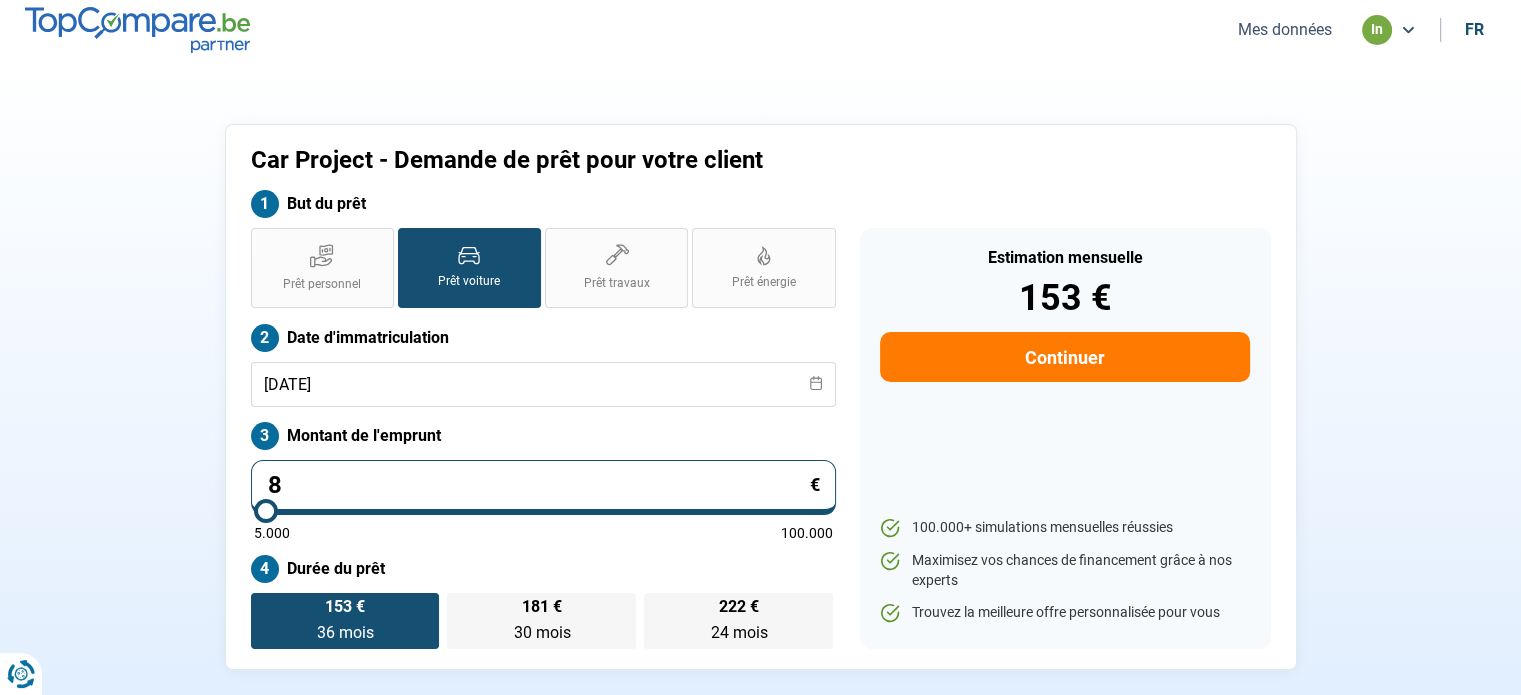 type on "80" 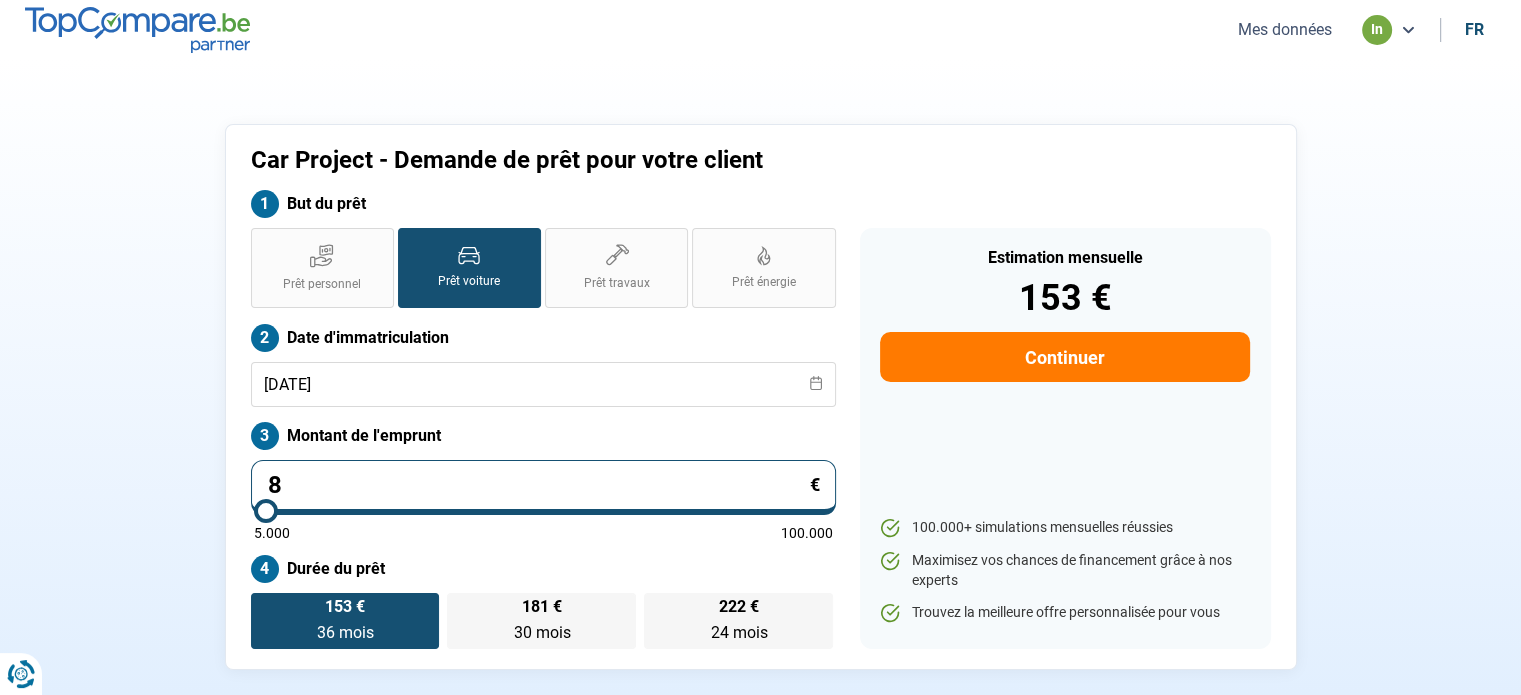 type on "5000" 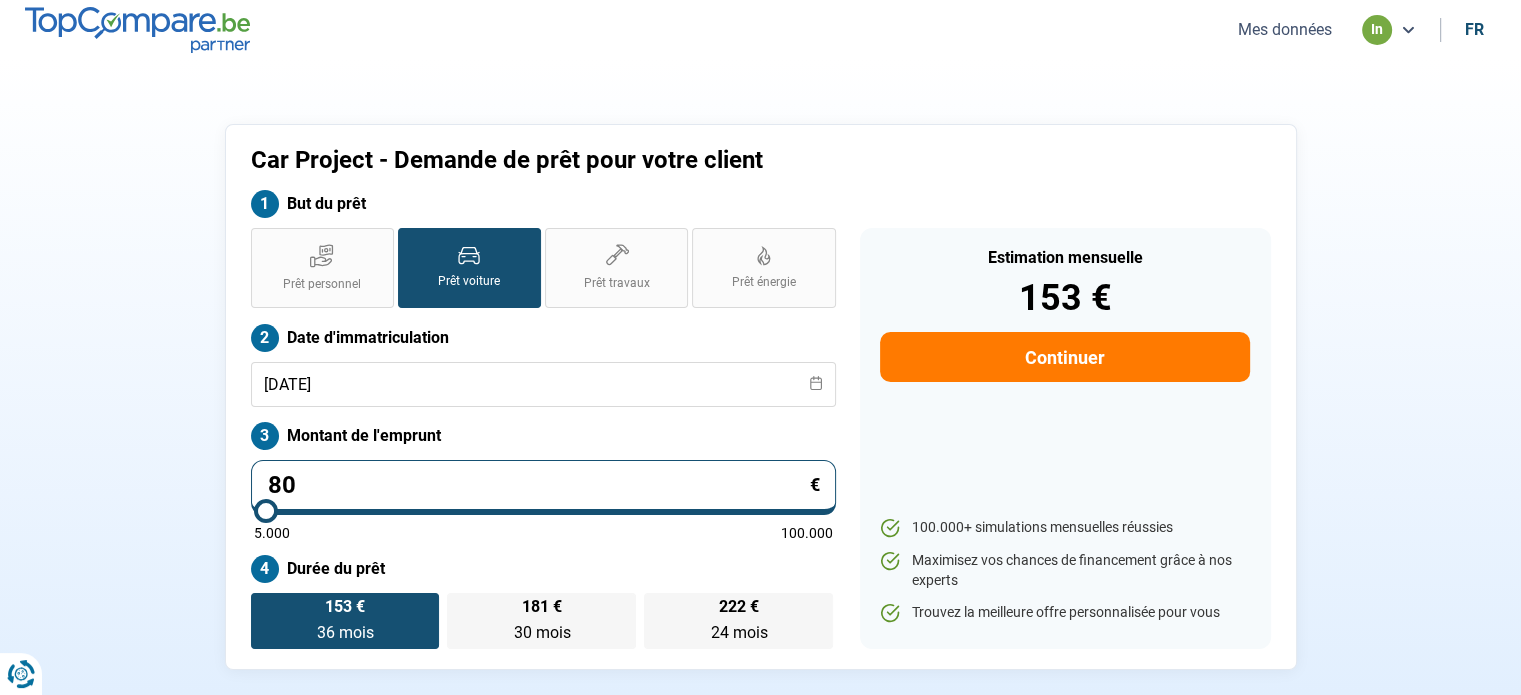 type on "800" 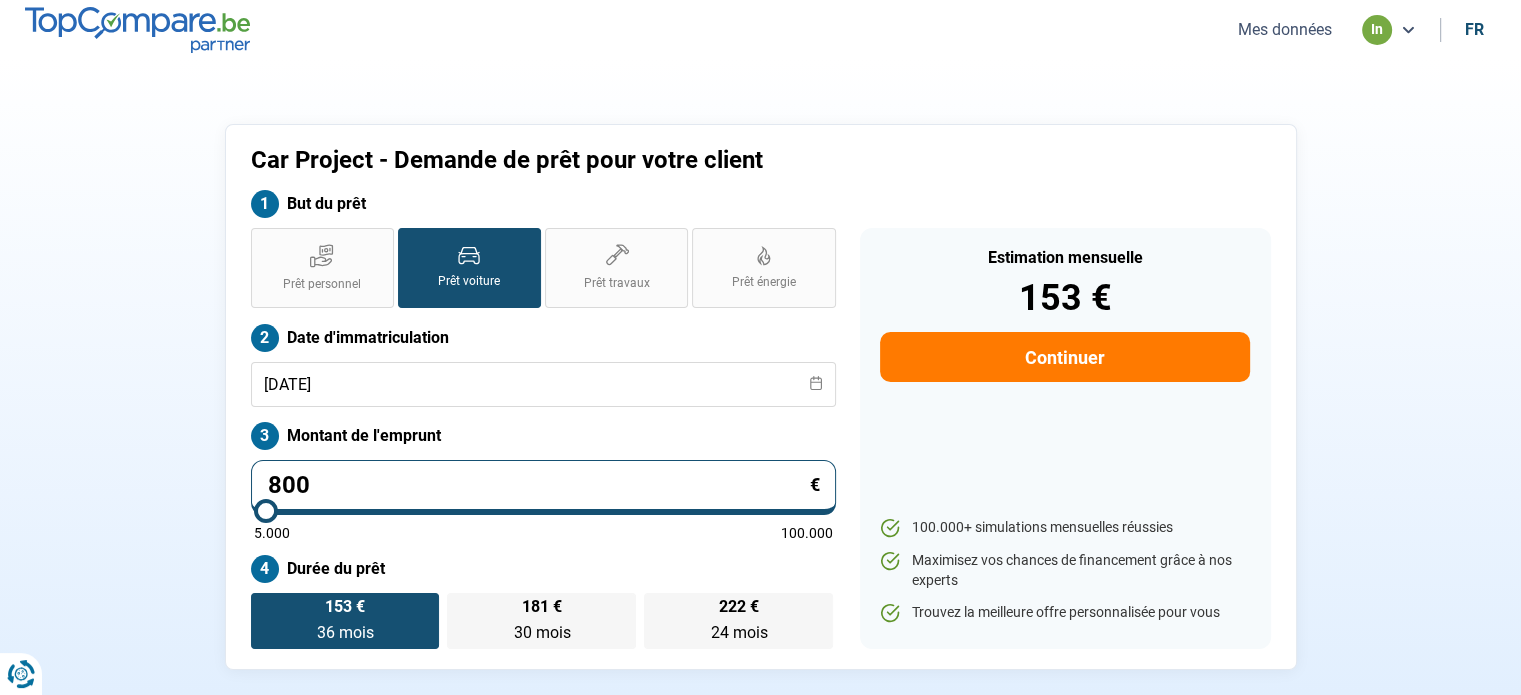 type on "8.000" 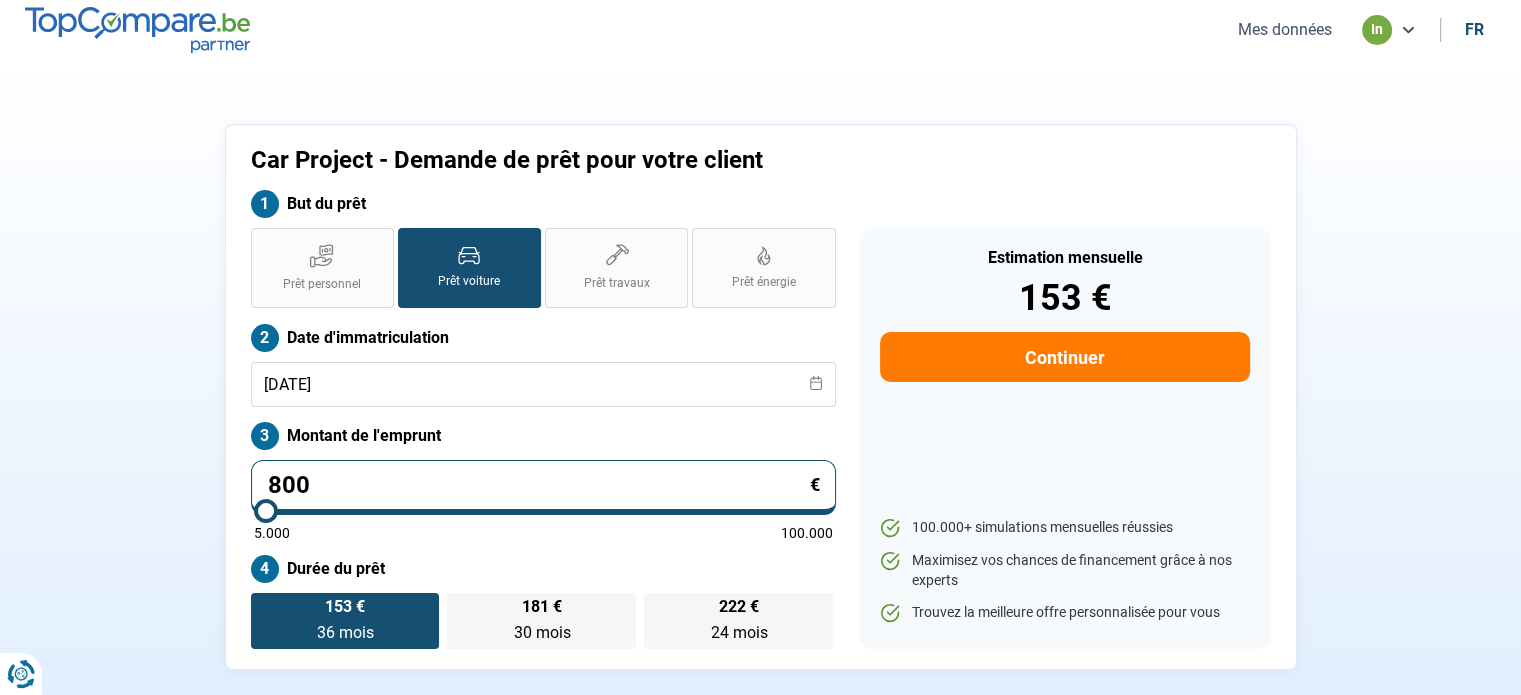 type on "8000" 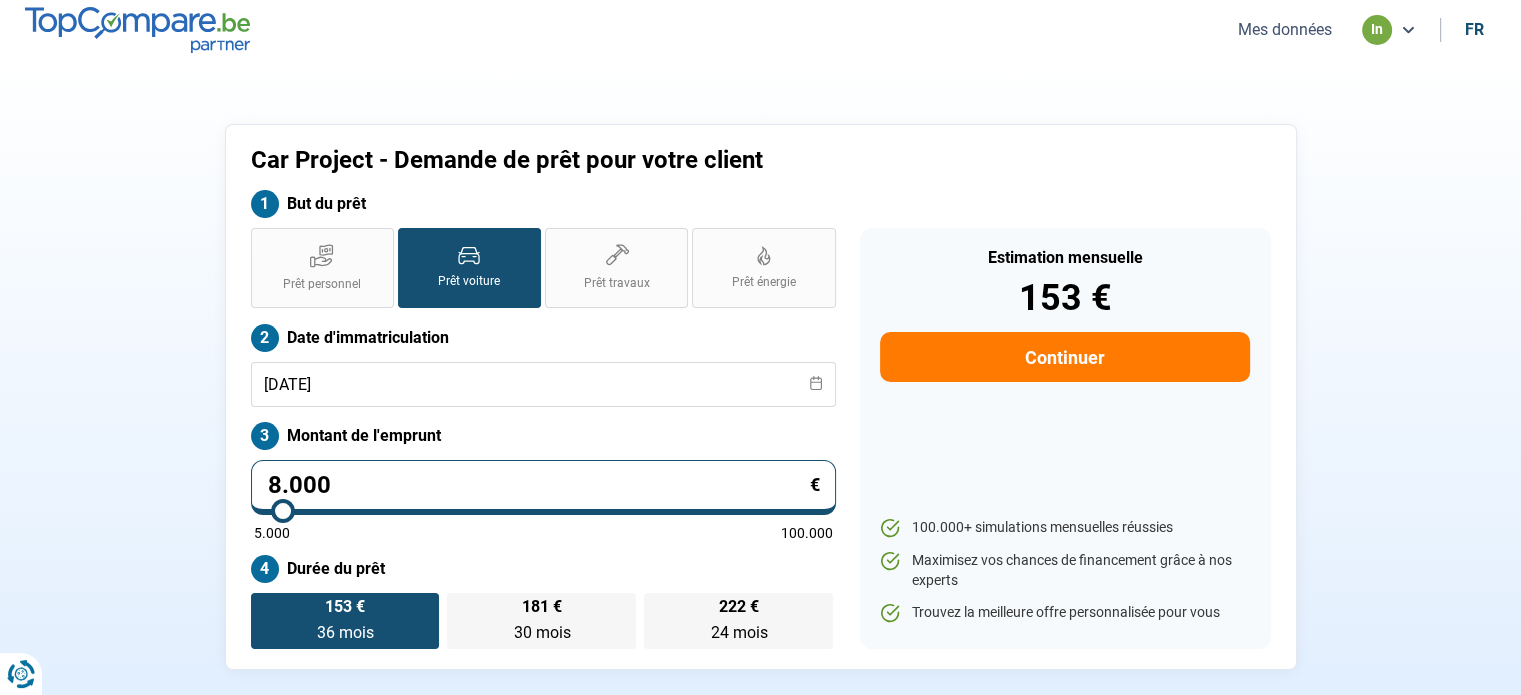 type on "8.000" 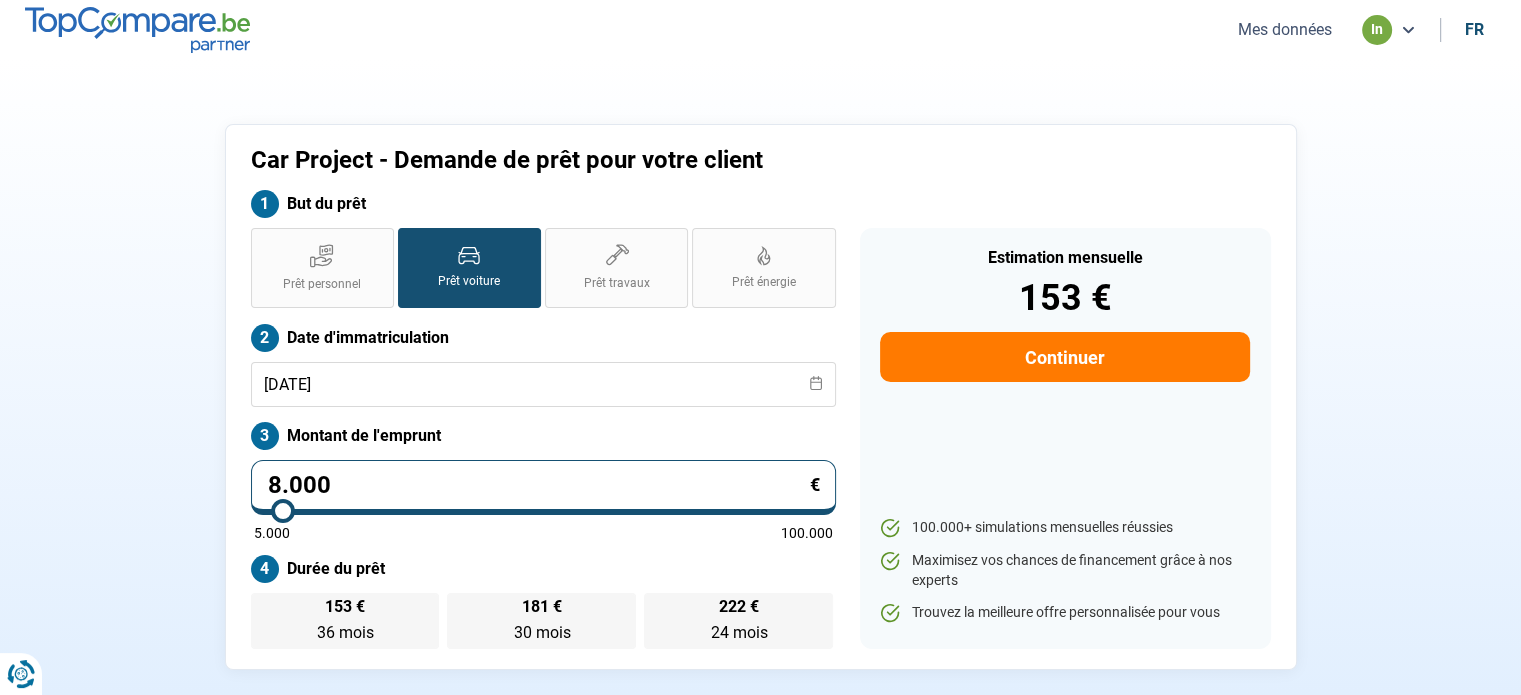 click on "Car Project - Demande de prêt pour votre client But du prêt Prêt personnel Prêt voiture Prêt travaux Prêt énergie Prêt voiture Date d'immatriculation [DATE] Montant de l'emprunt 8.000 € 5.000 100.000 Durée du prêt 153 € 36 mois 36 mois 181 € 30 mois 30 mois 222 € 24 mois 24 mois Estimation mensuelle 153 € Continuer 100.000+ simulations mensuelles réussies Maximisez vos chances de financement grâce à nos experts  Trouvez la meilleure offre personnalisée pour vous Trouvez la meilleure offre personnalisée" at bounding box center [761, 397] 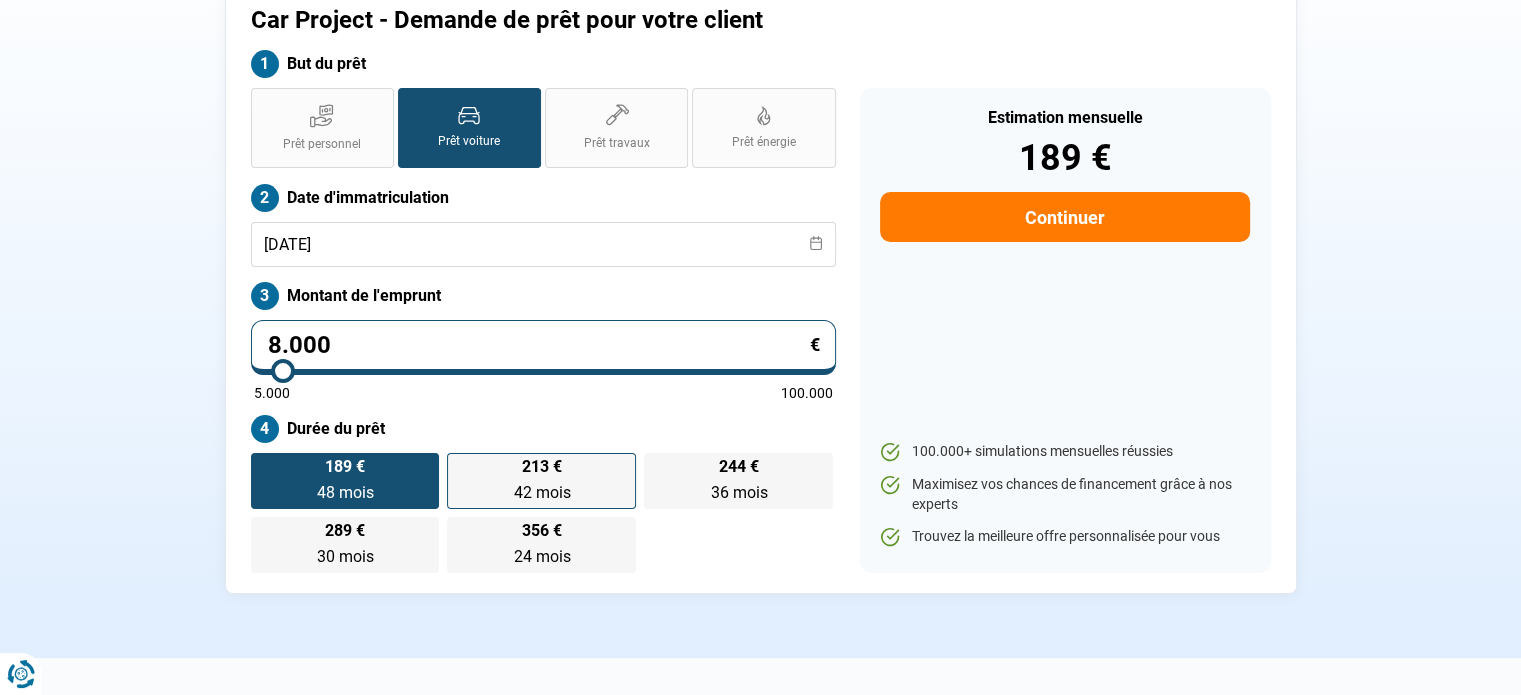 scroll, scrollTop: 141, scrollLeft: 0, axis: vertical 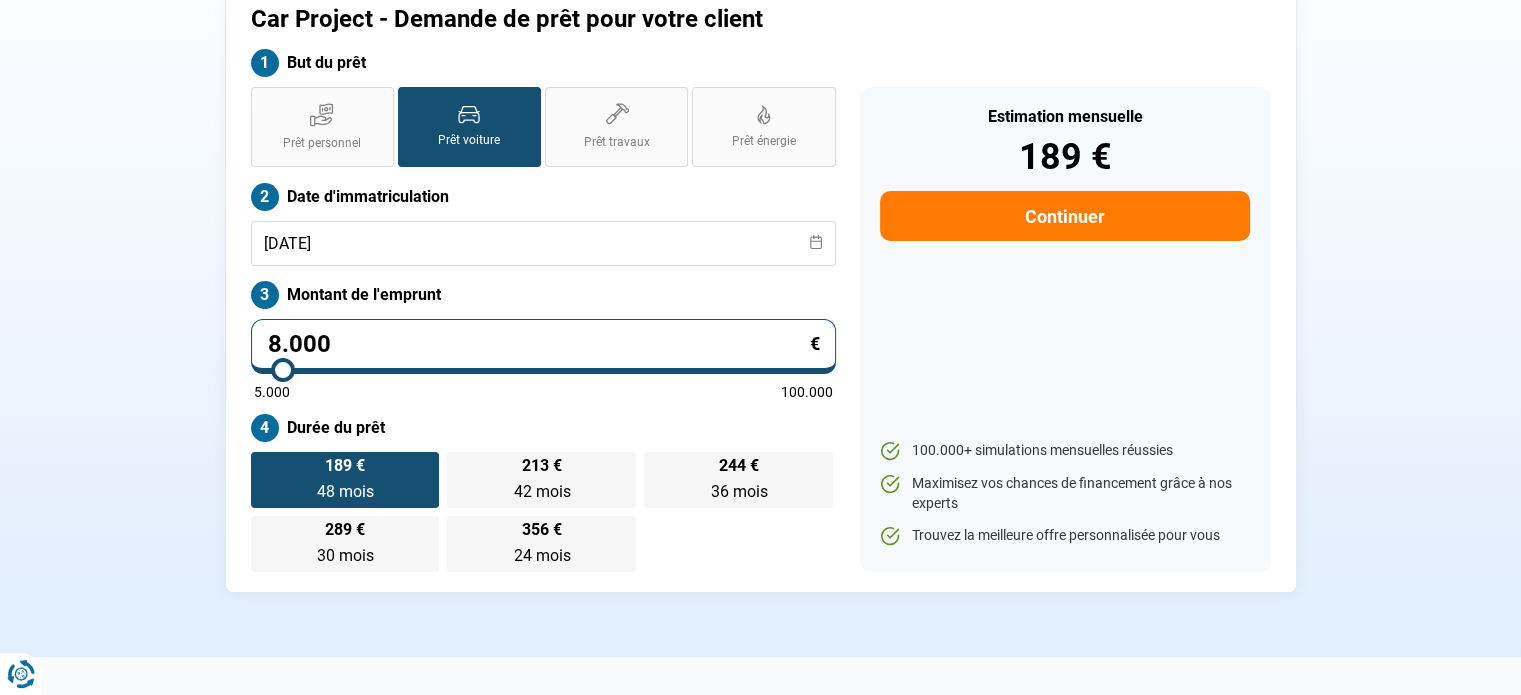 click on "Durée du prêt" at bounding box center (543, 428) 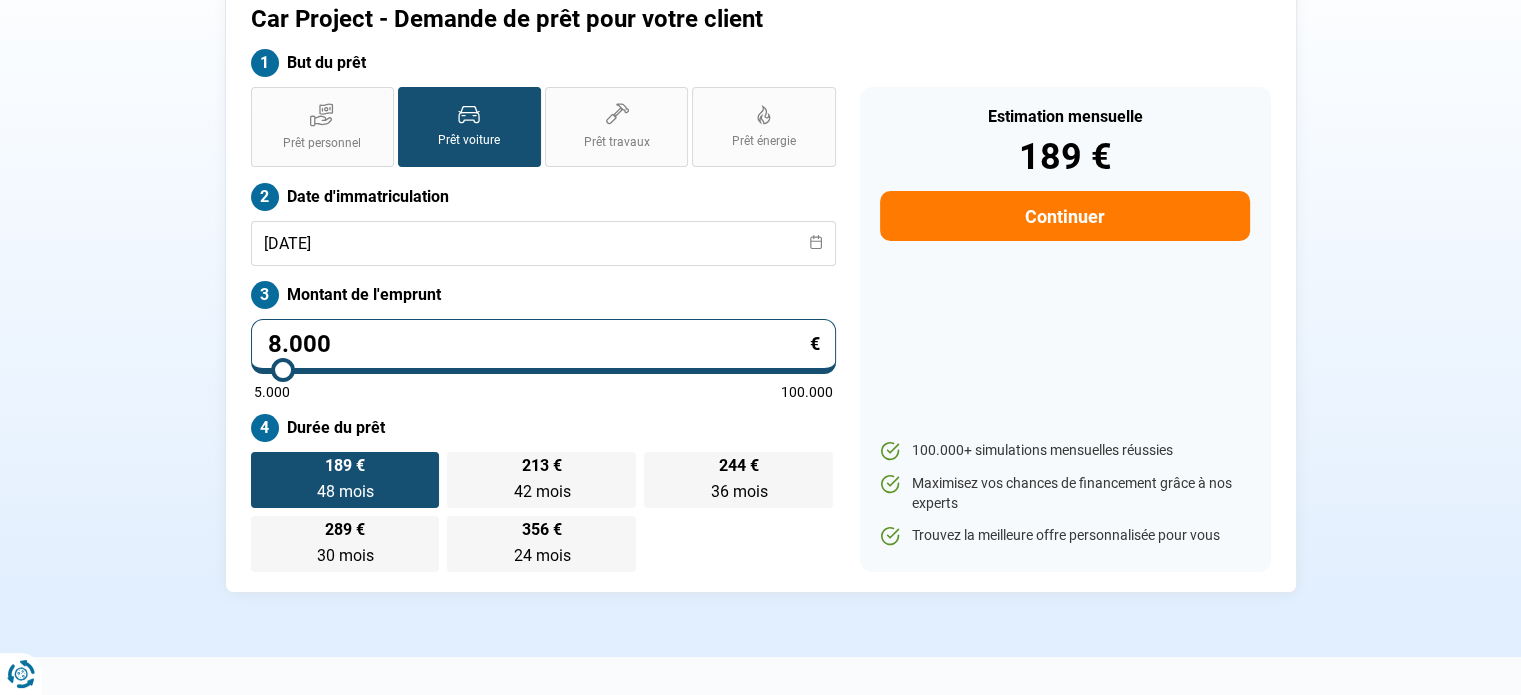 click on "Durée du prêt" at bounding box center (543, 428) 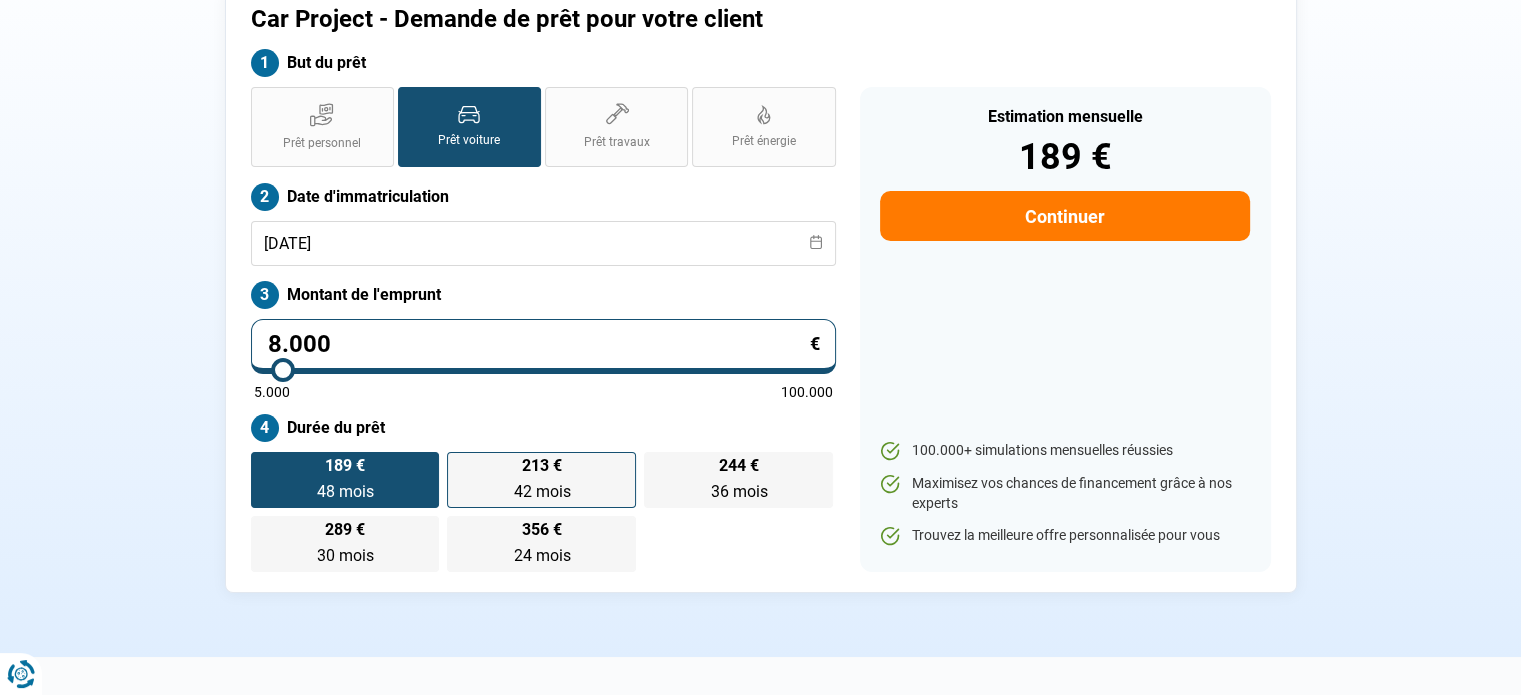 click on "42 mois" at bounding box center (541, 491) 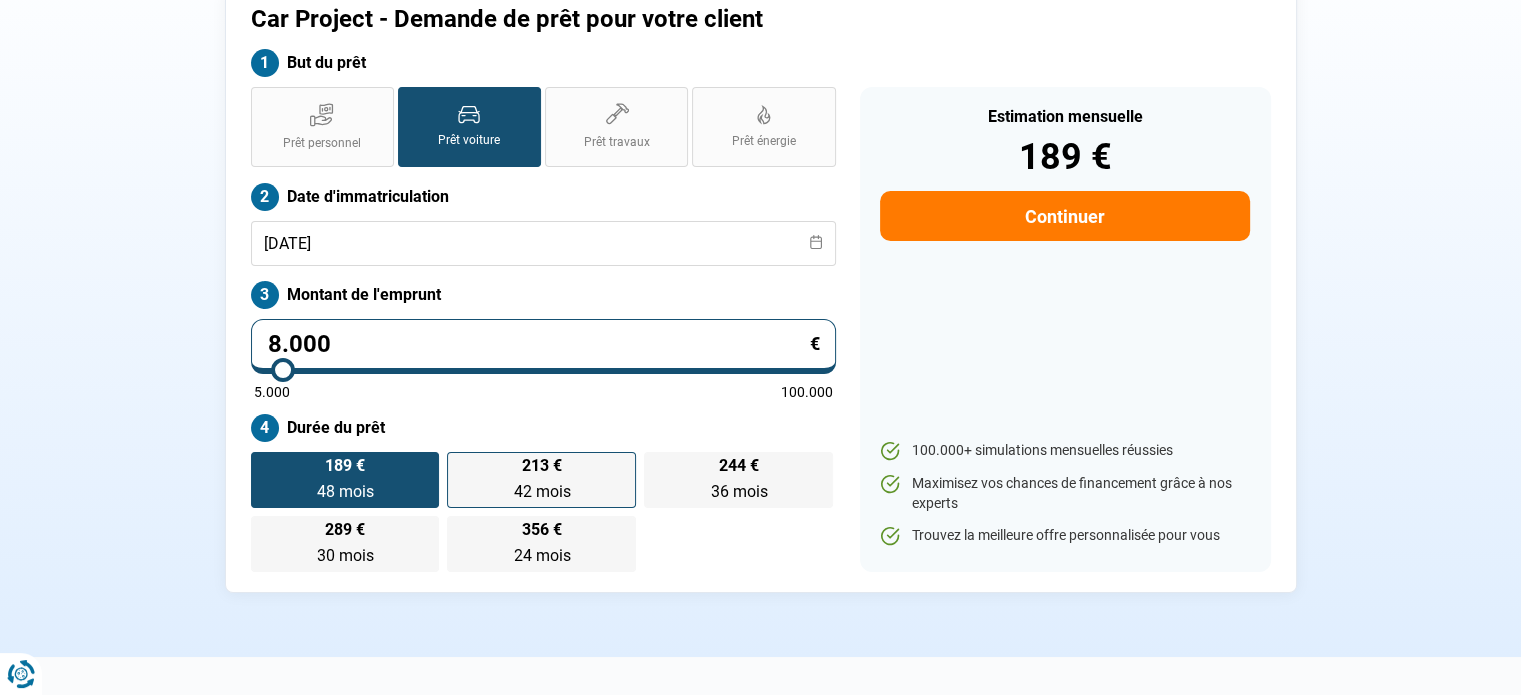 click on "213 € 42 mois 42 mois" at bounding box center [453, 458] 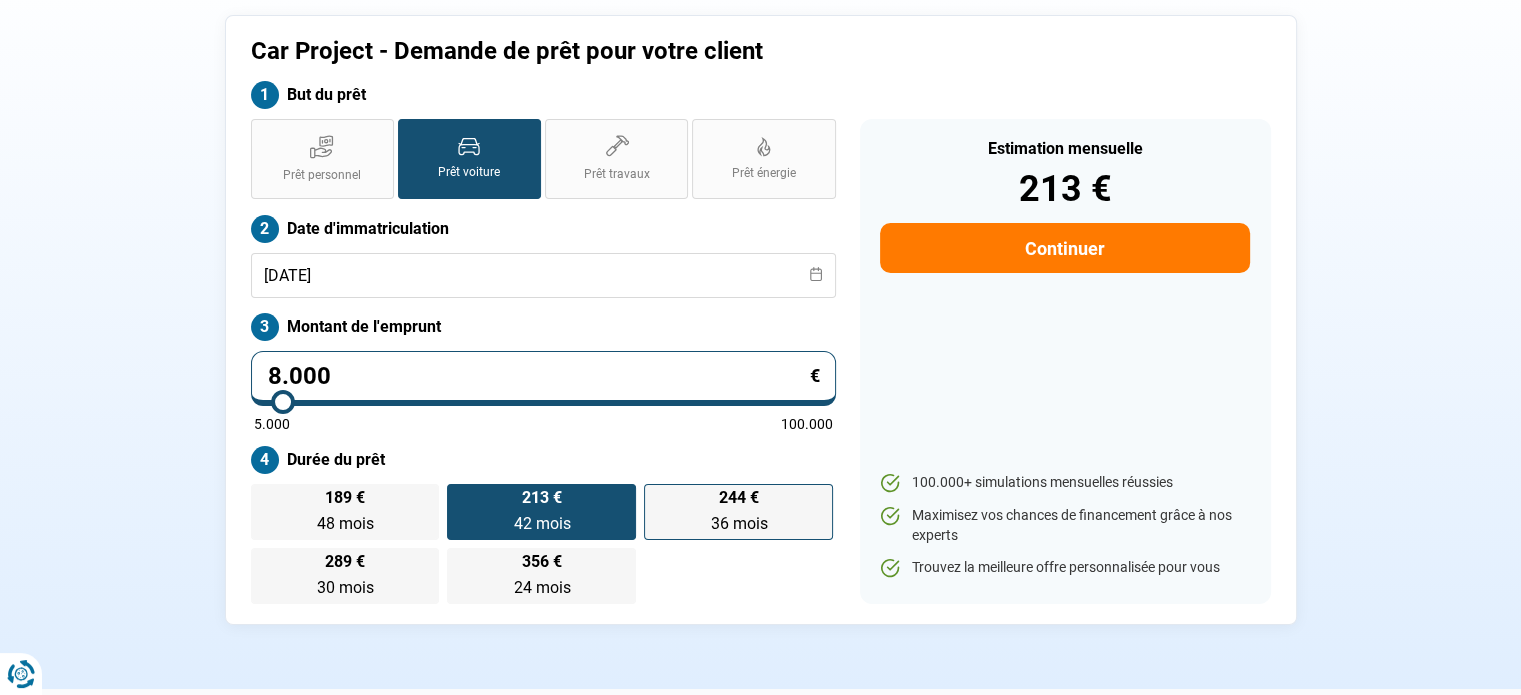 scroll, scrollTop: 111, scrollLeft: 0, axis: vertical 